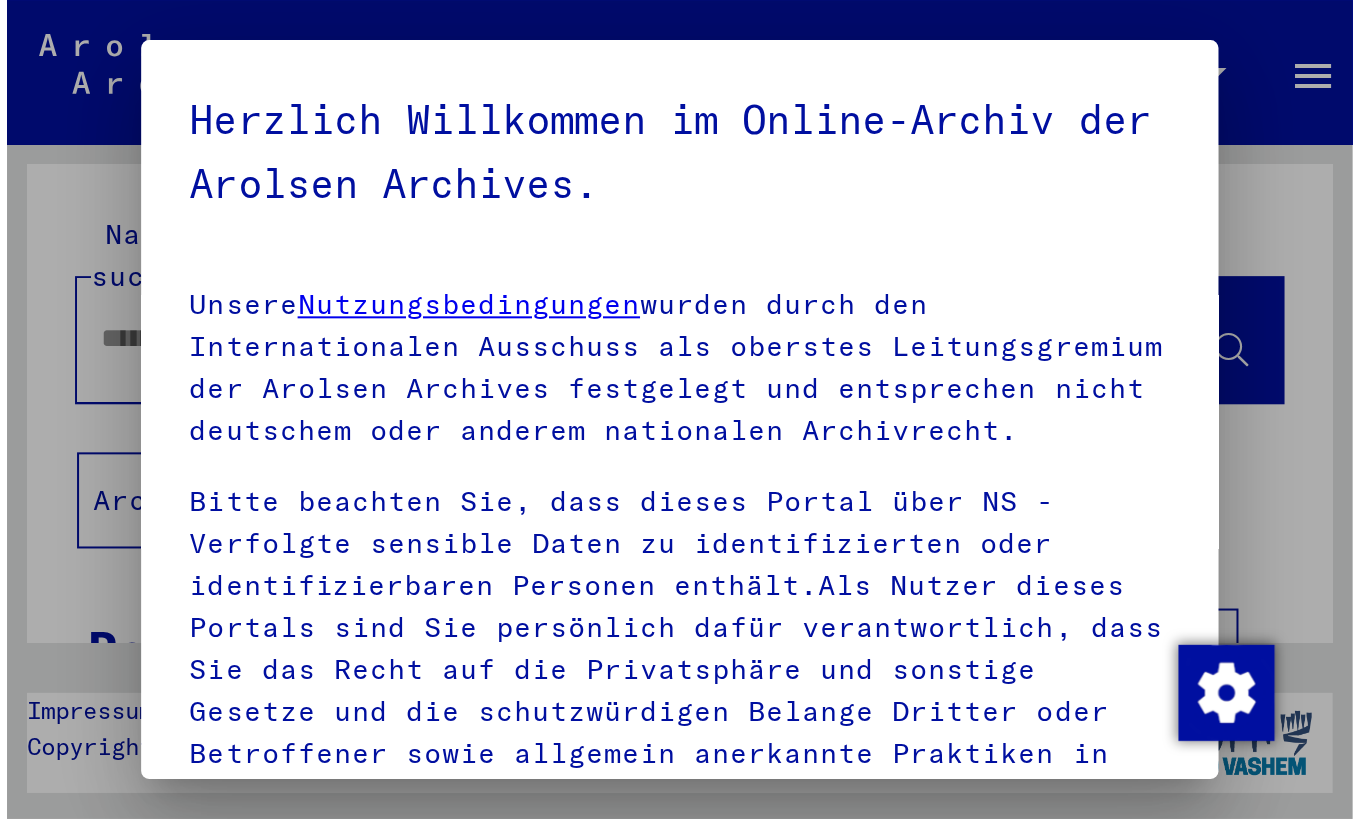 scroll, scrollTop: 0, scrollLeft: 0, axis: both 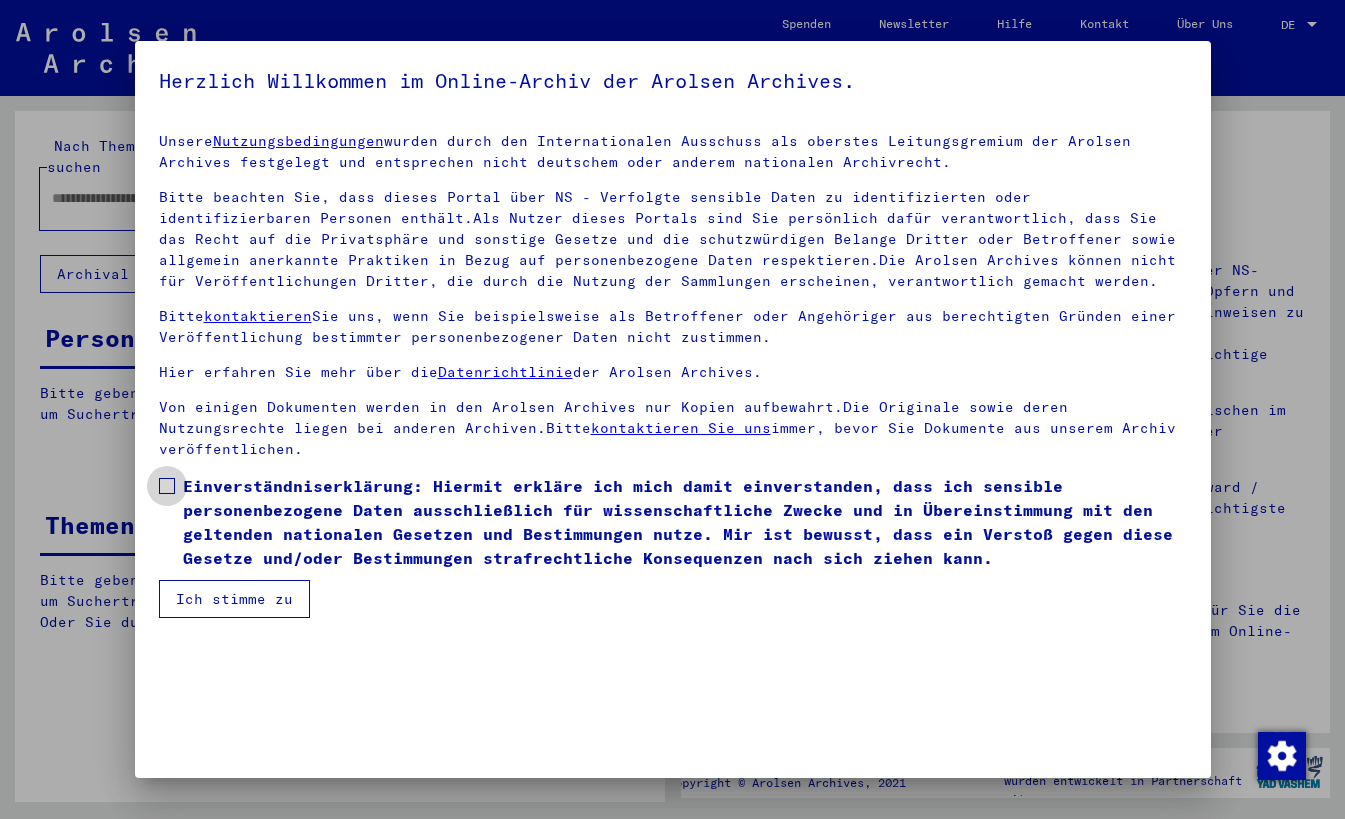 click at bounding box center (167, 486) 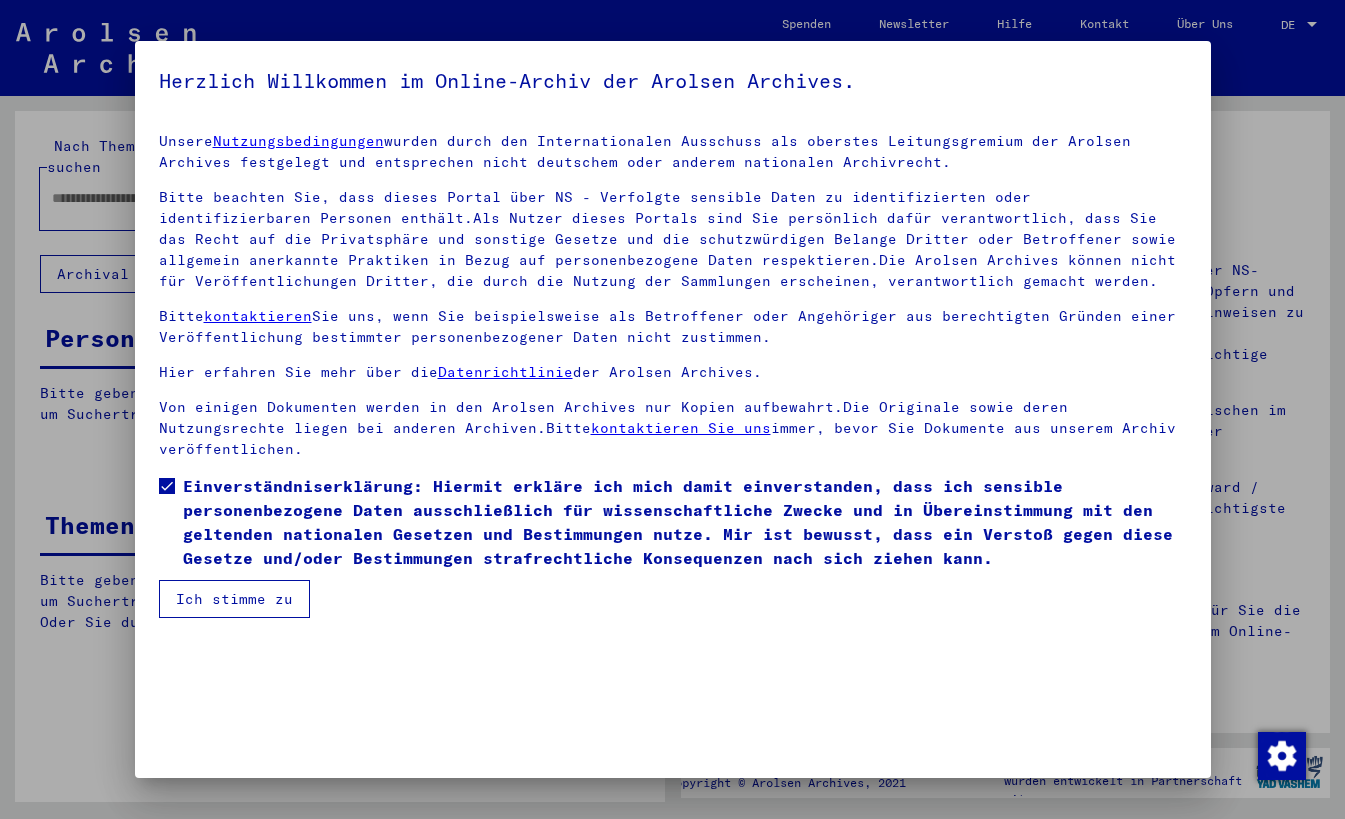 click on "Ich stimme zu" at bounding box center [234, 599] 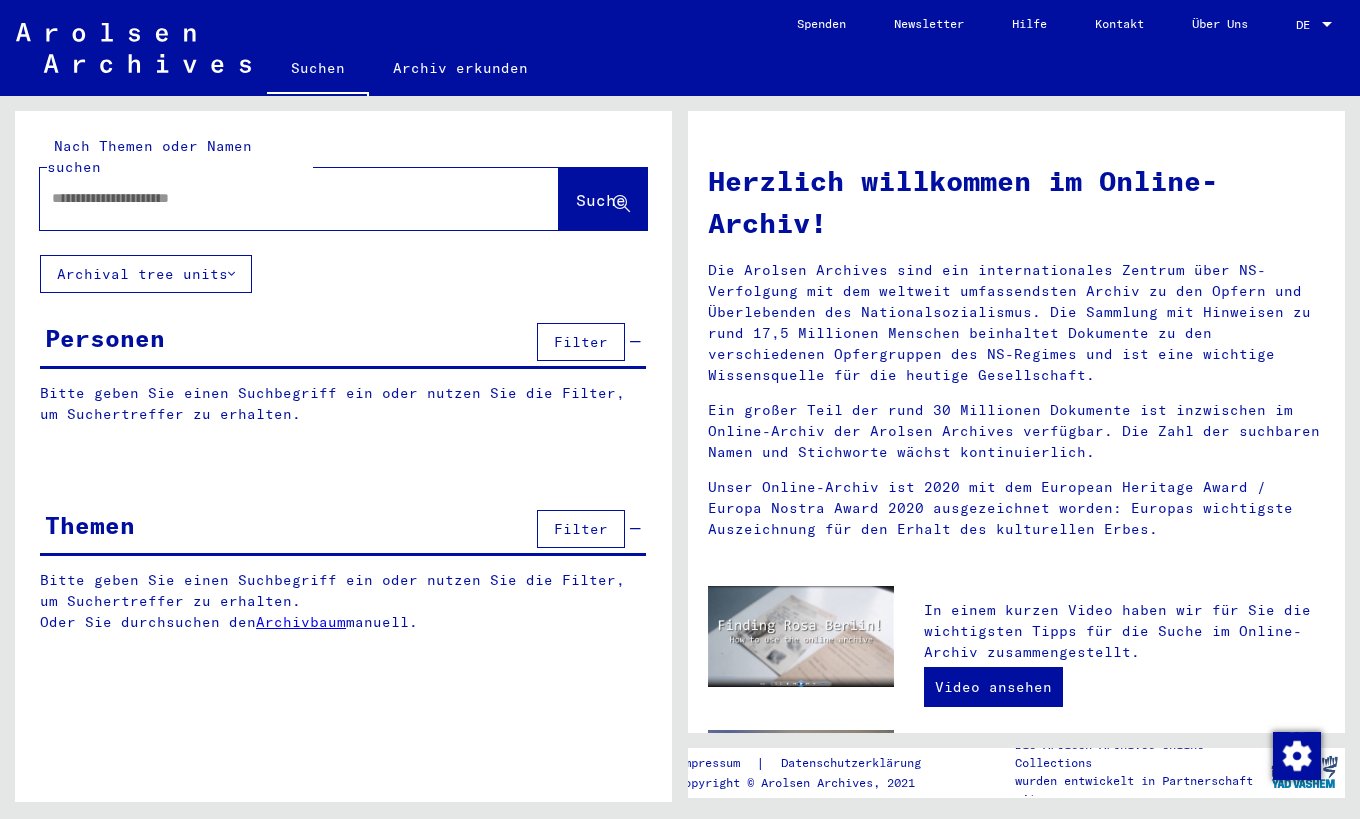 click at bounding box center [275, 198] 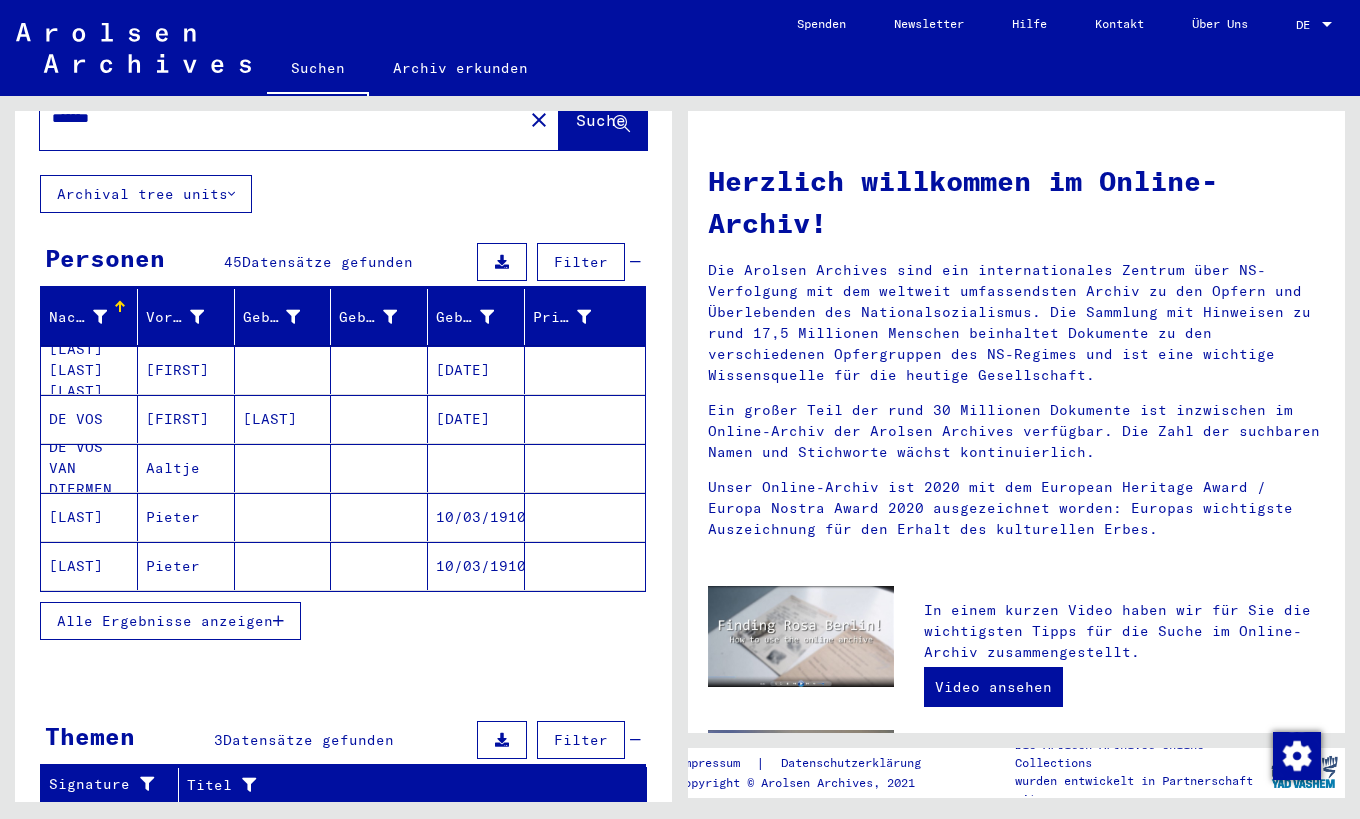 scroll, scrollTop: 200, scrollLeft: 0, axis: vertical 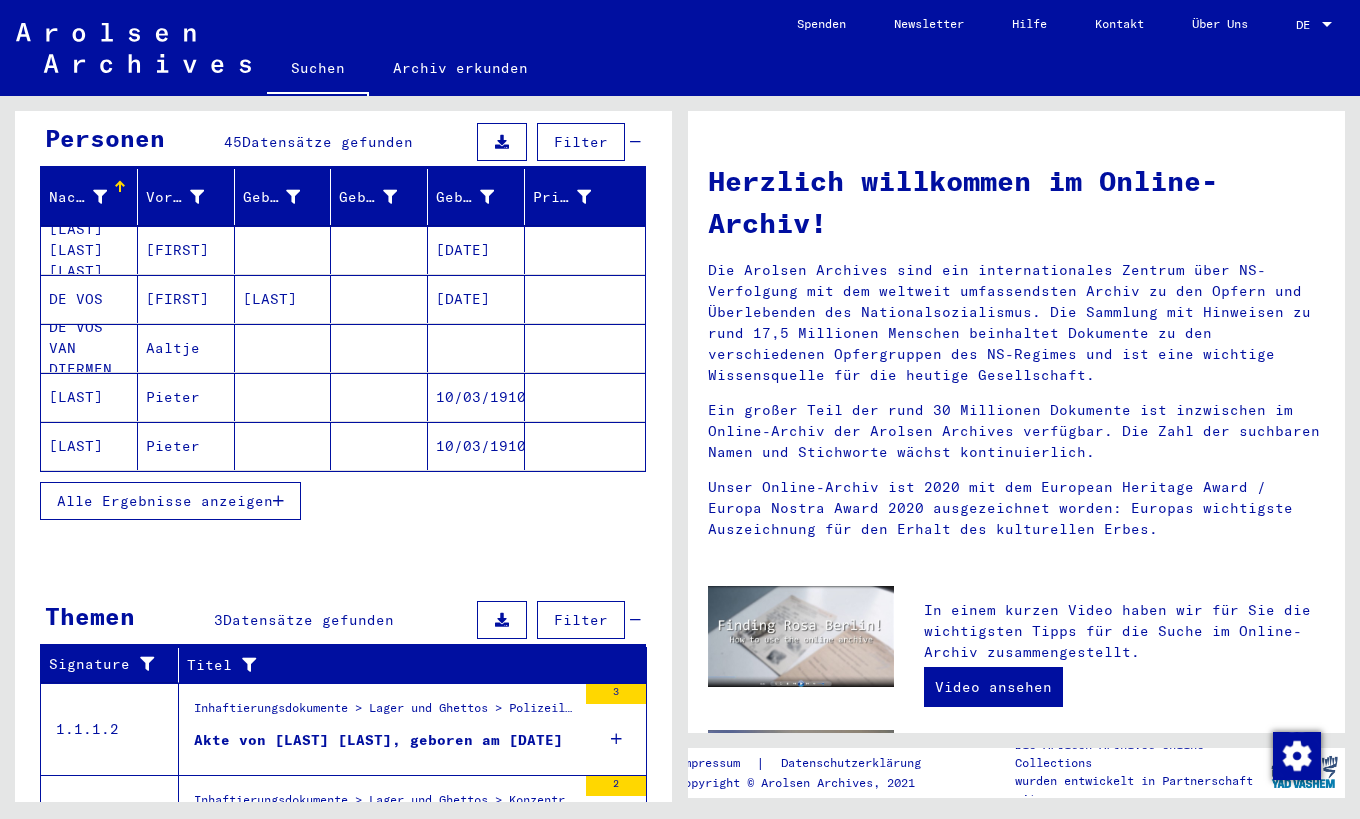 click on "Alle Ergebnisse anzeigen" at bounding box center (165, 501) 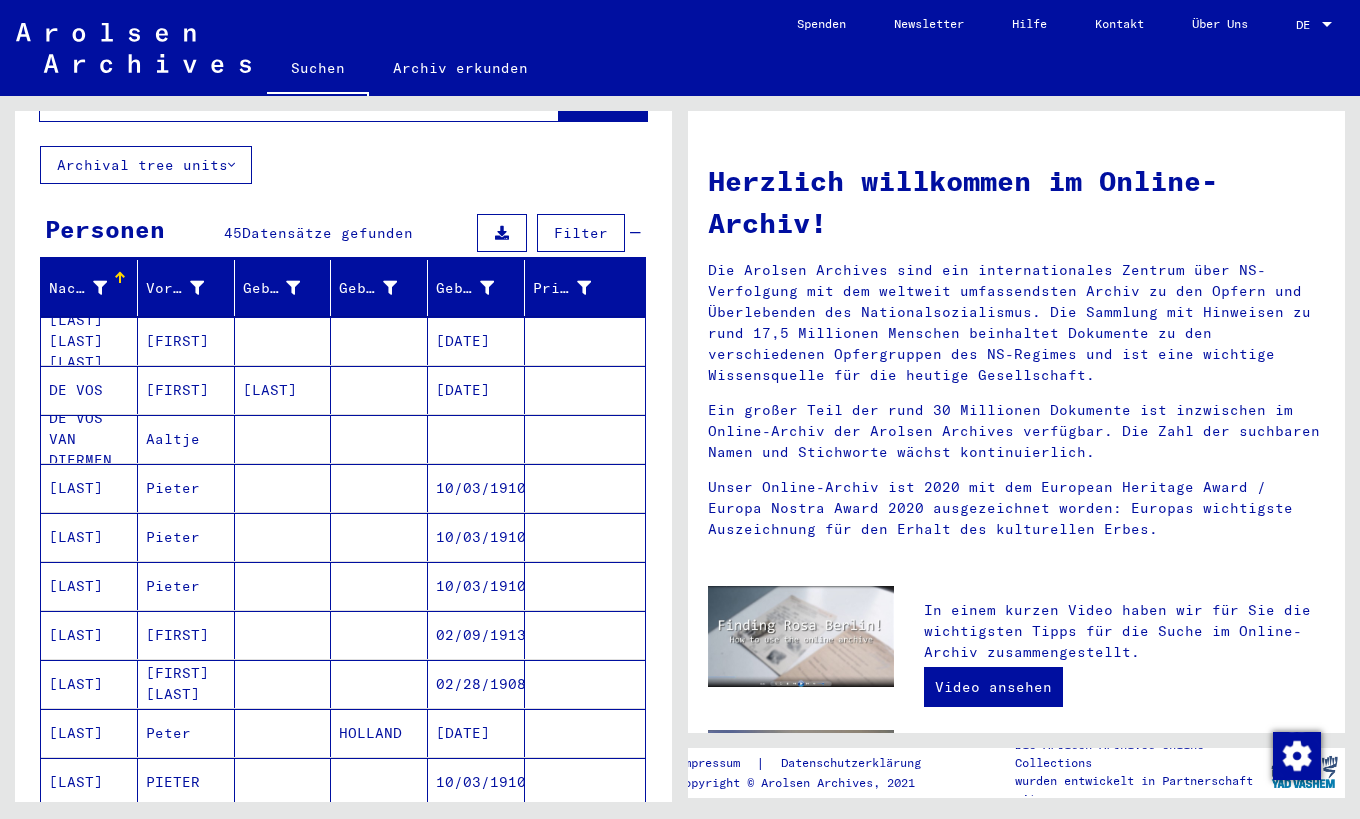 scroll, scrollTop: 0, scrollLeft: 0, axis: both 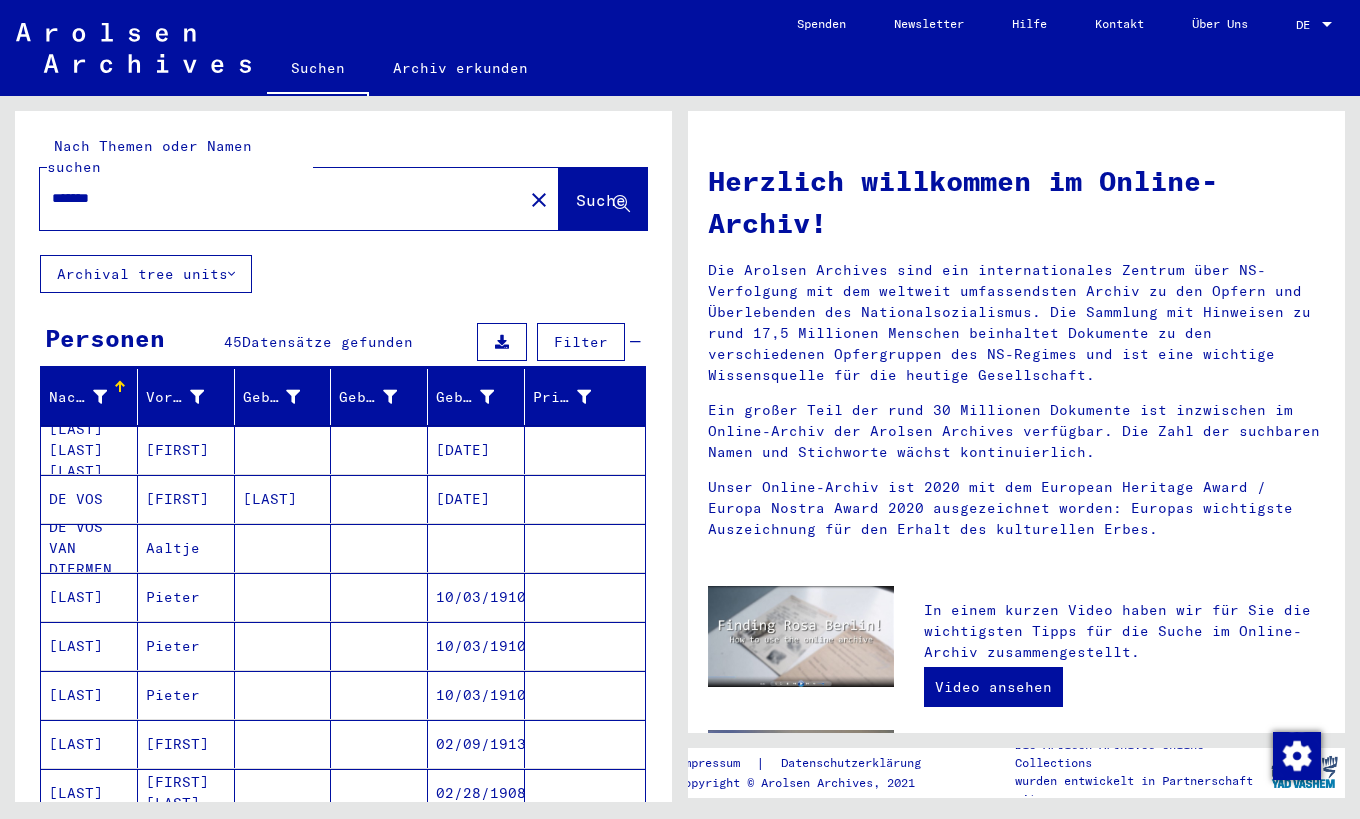 click on "*******" at bounding box center (275, 198) 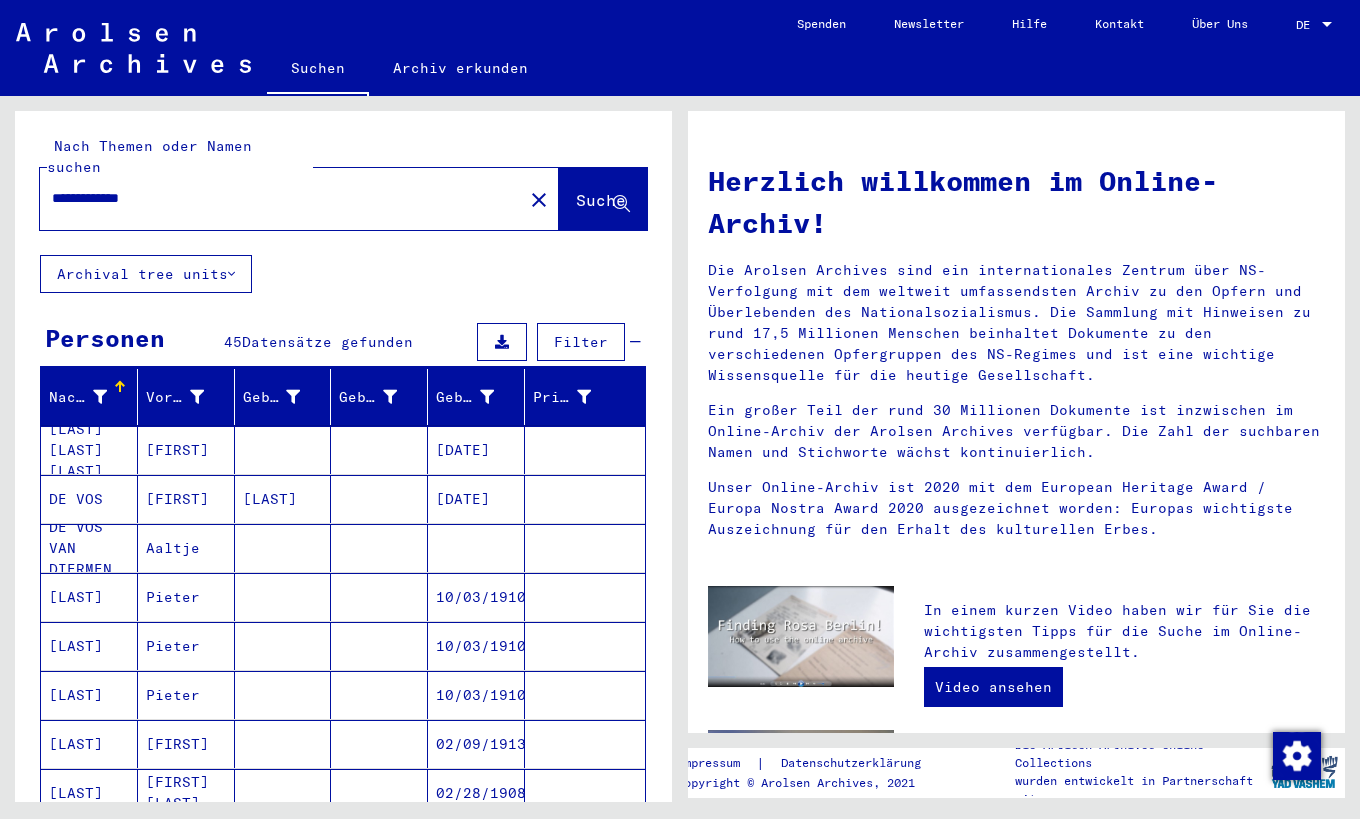 type on "**********" 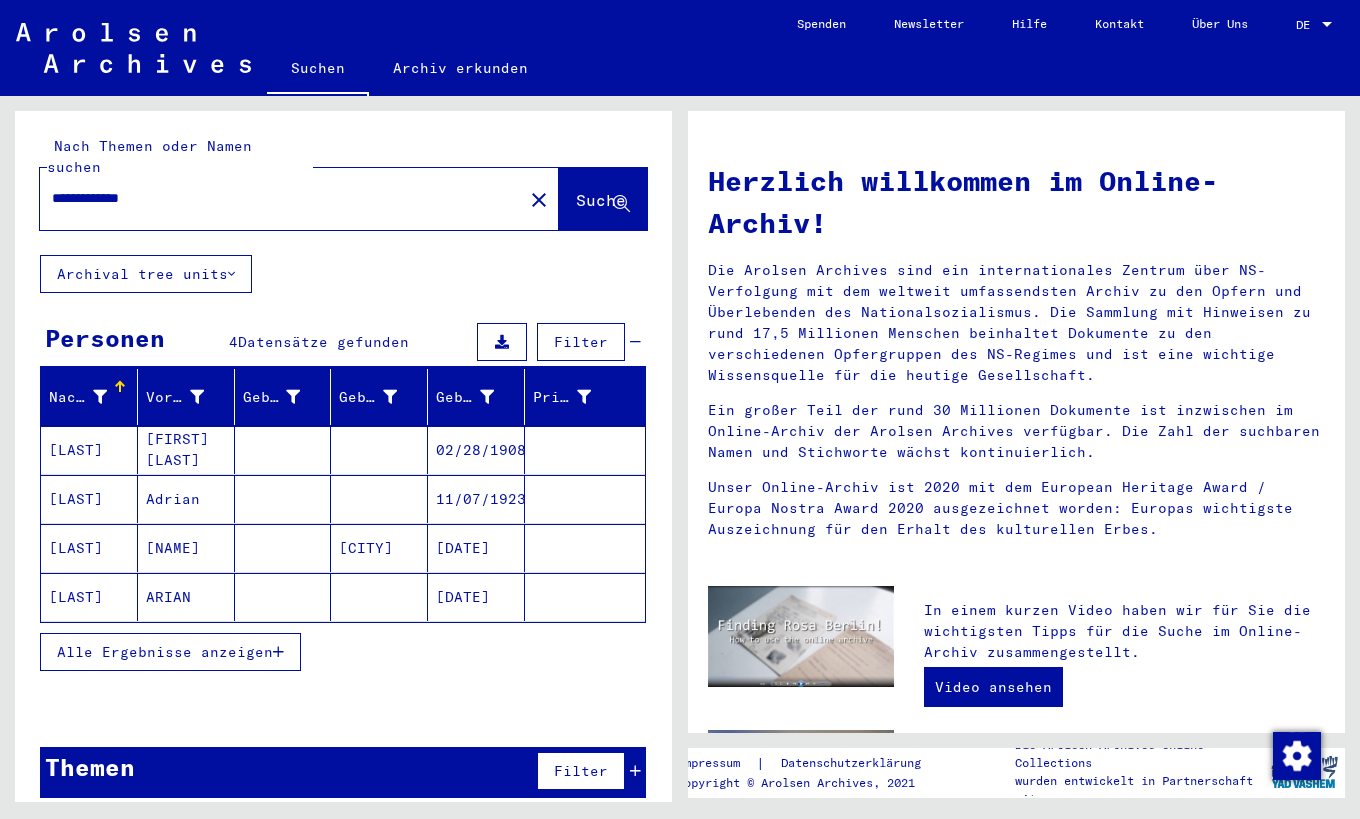 click on "[LAST]" 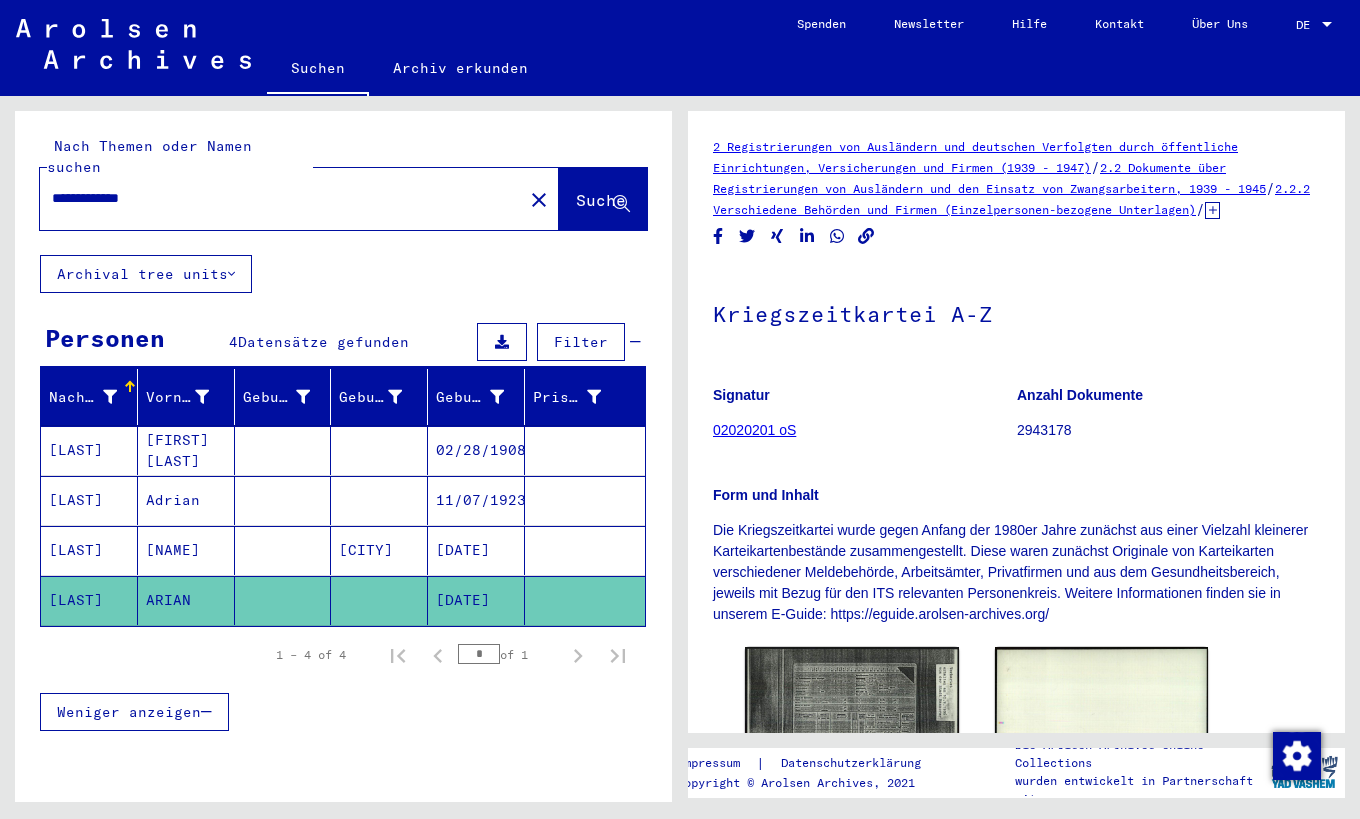 scroll, scrollTop: 0, scrollLeft: 0, axis: both 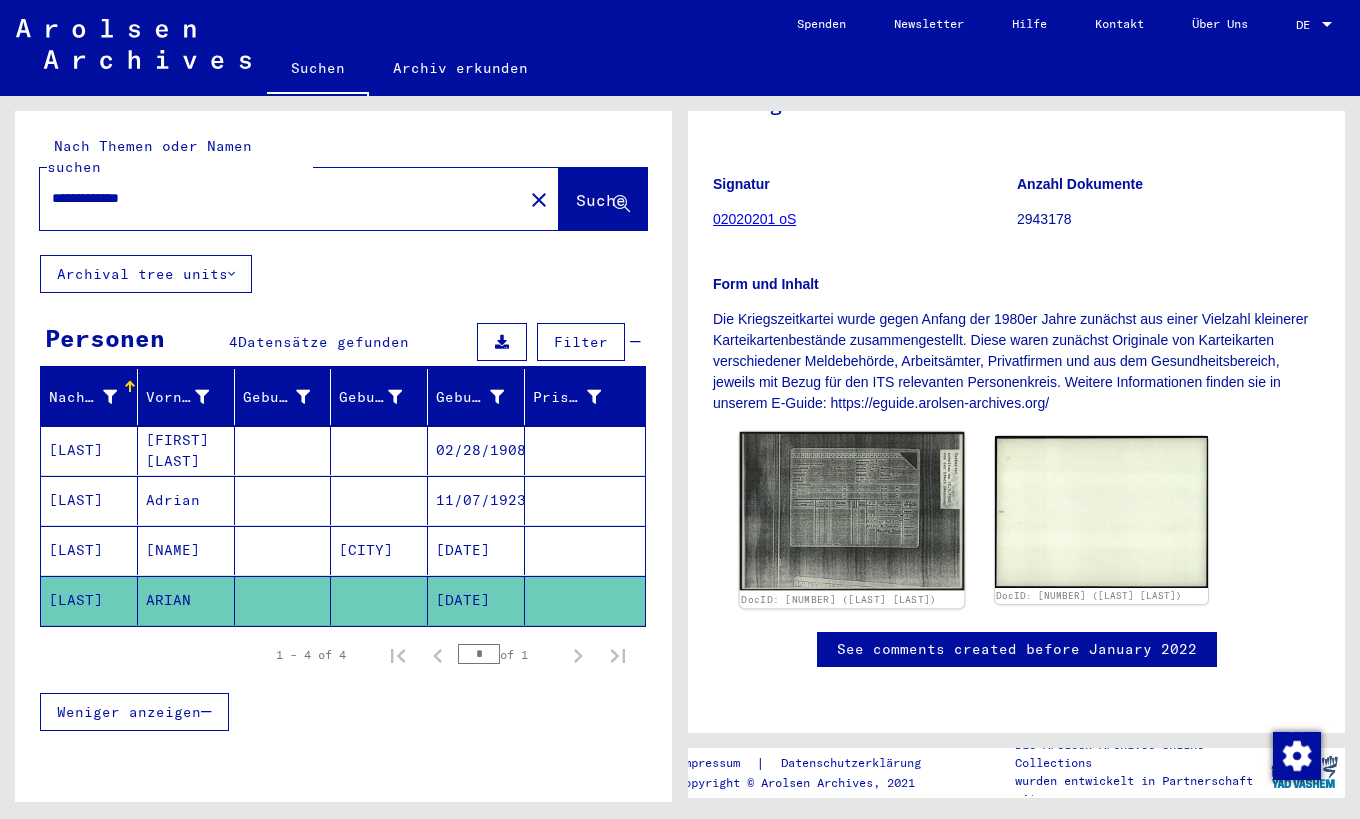 click 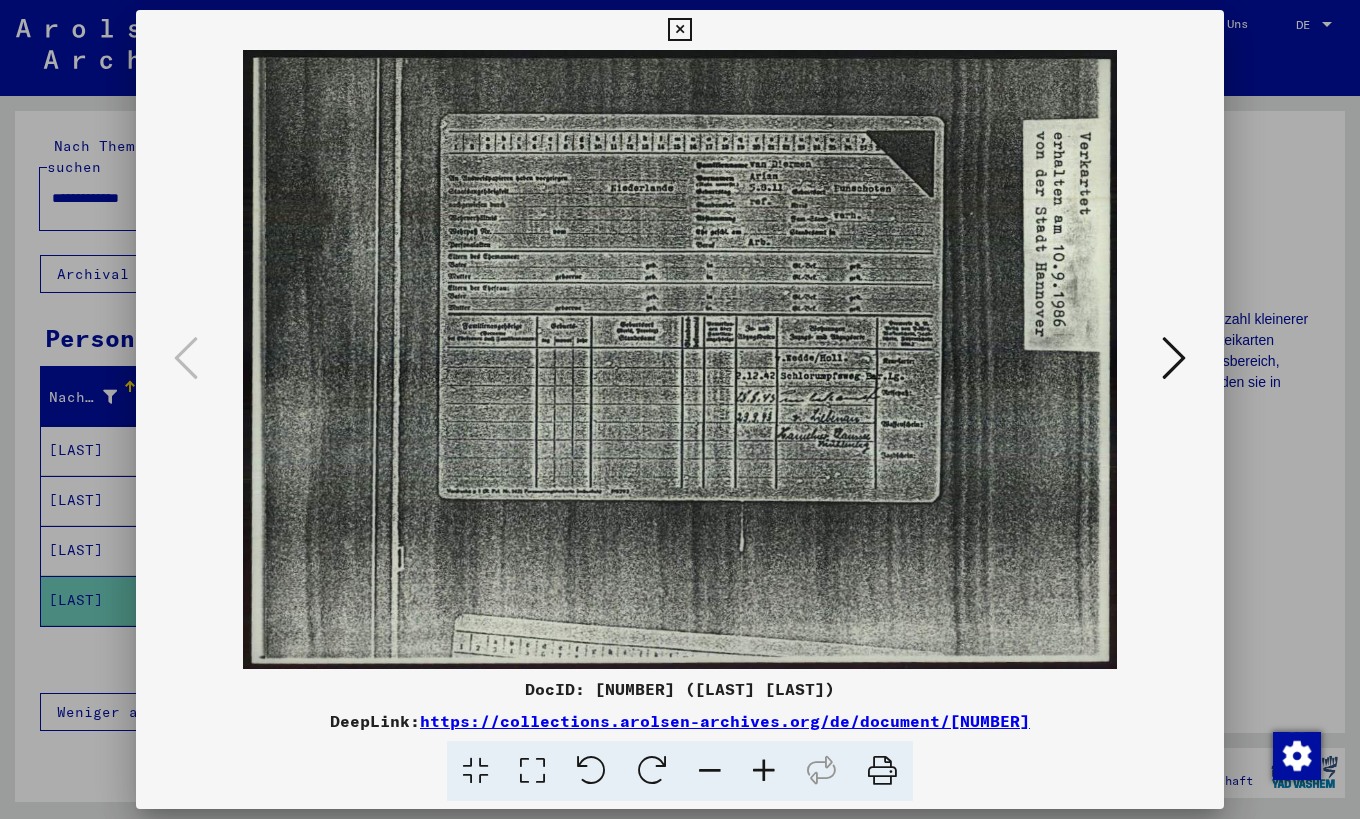 type 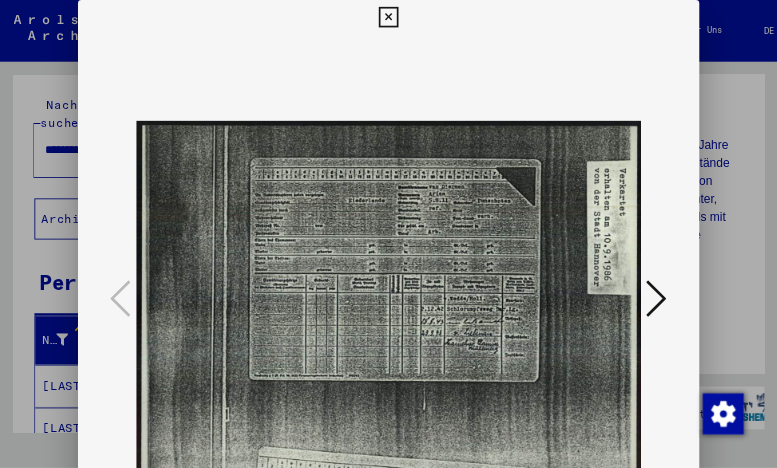 scroll, scrollTop: 0, scrollLeft: 0, axis: both 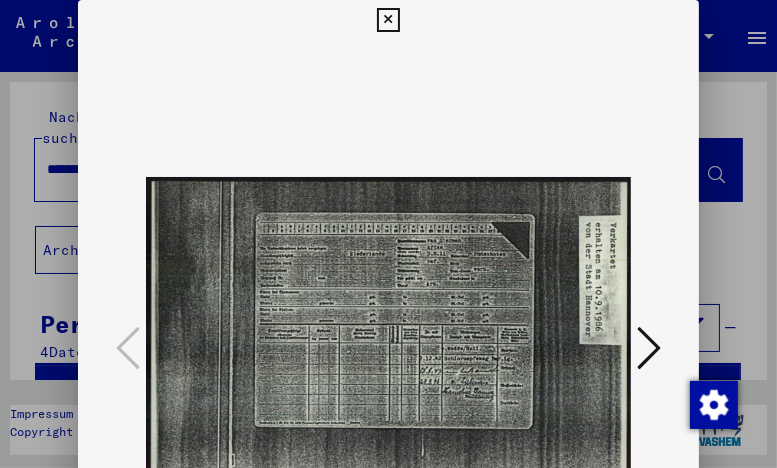 click at bounding box center [388, 20] 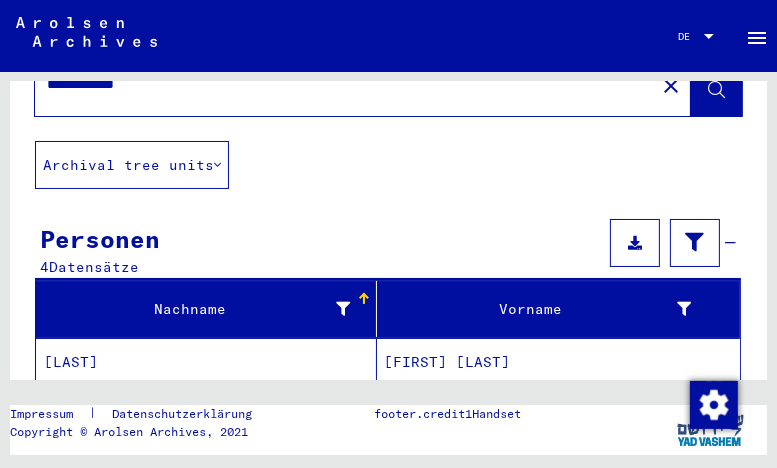 scroll, scrollTop: 228, scrollLeft: 0, axis: vertical 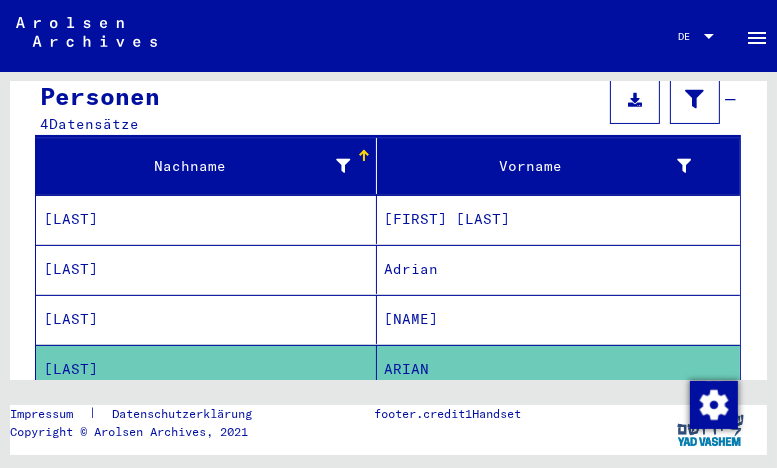 click on "[LAST]" at bounding box center (206, 369) 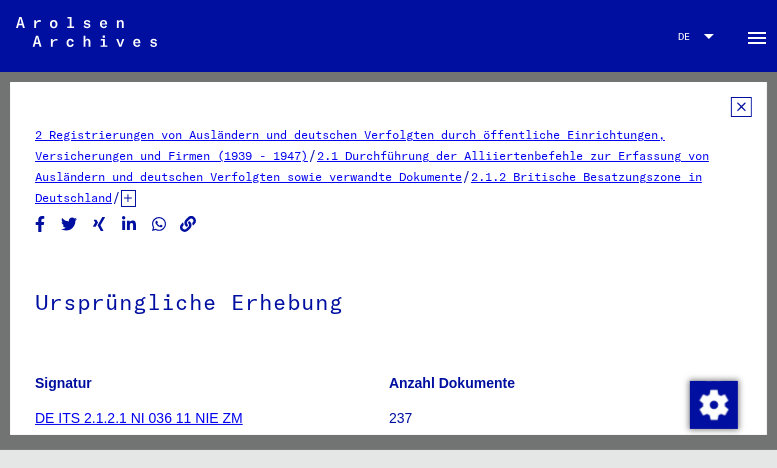 scroll, scrollTop: 0, scrollLeft: 0, axis: both 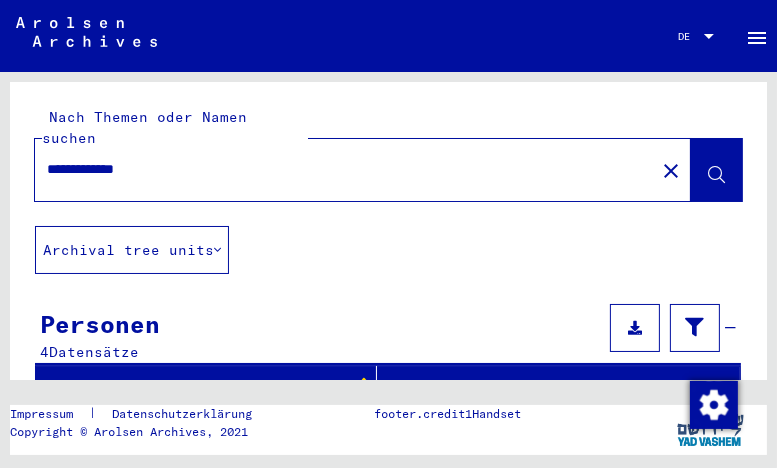 drag, startPoint x: 158, startPoint y: 148, endPoint x: -52, endPoint y: 116, distance: 212.4241 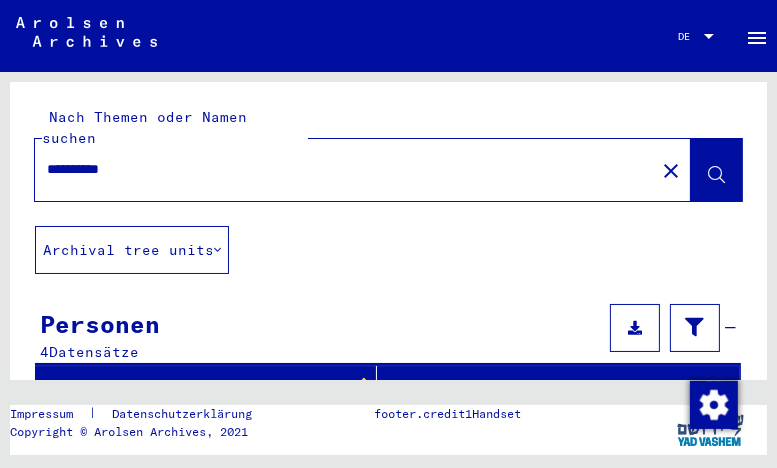 type on "**********" 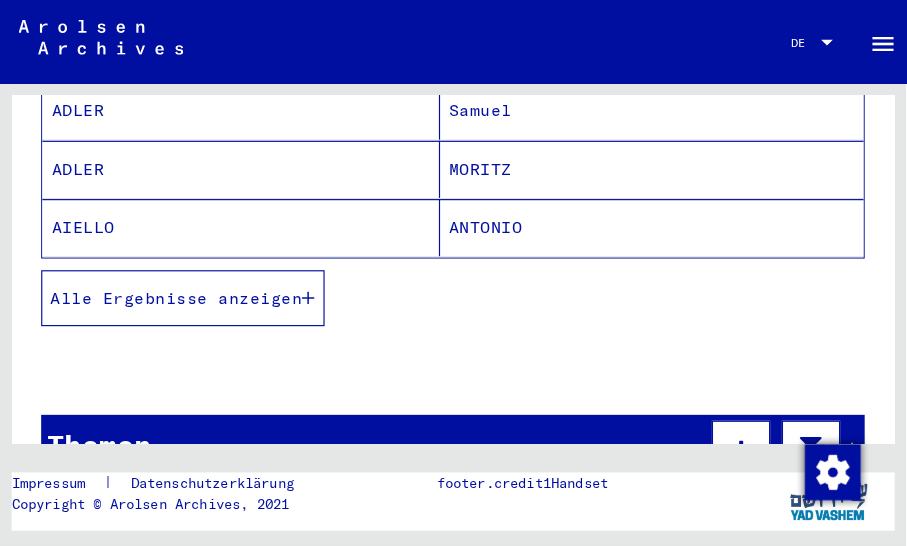 scroll, scrollTop: 453, scrollLeft: 0, axis: vertical 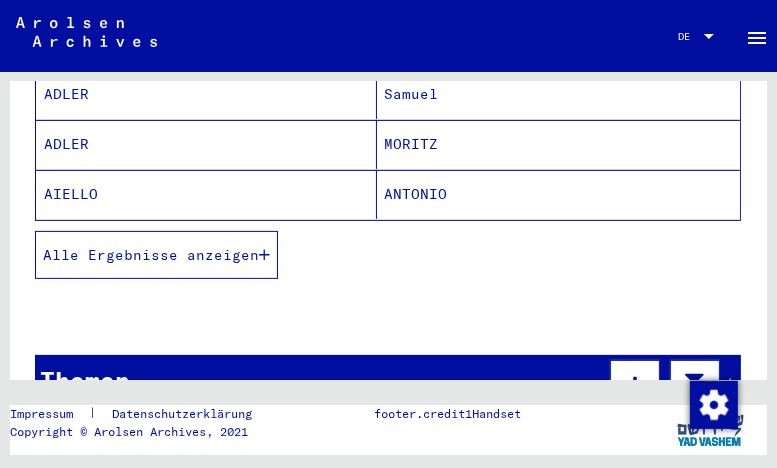 click on "Alle Ergebnisse anzeigen" at bounding box center [151, 255] 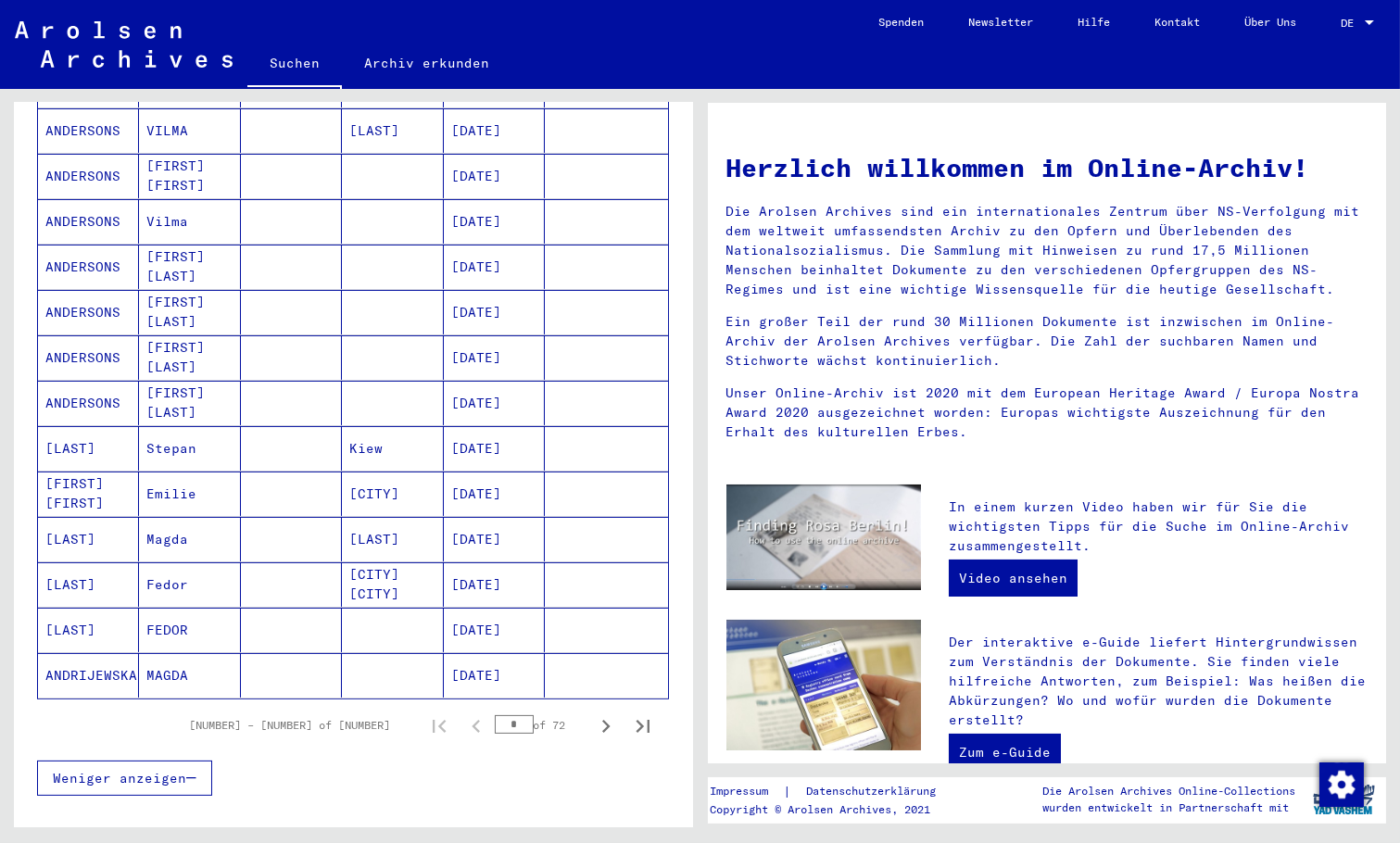 scroll, scrollTop: 1137, scrollLeft: 0, axis: vertical 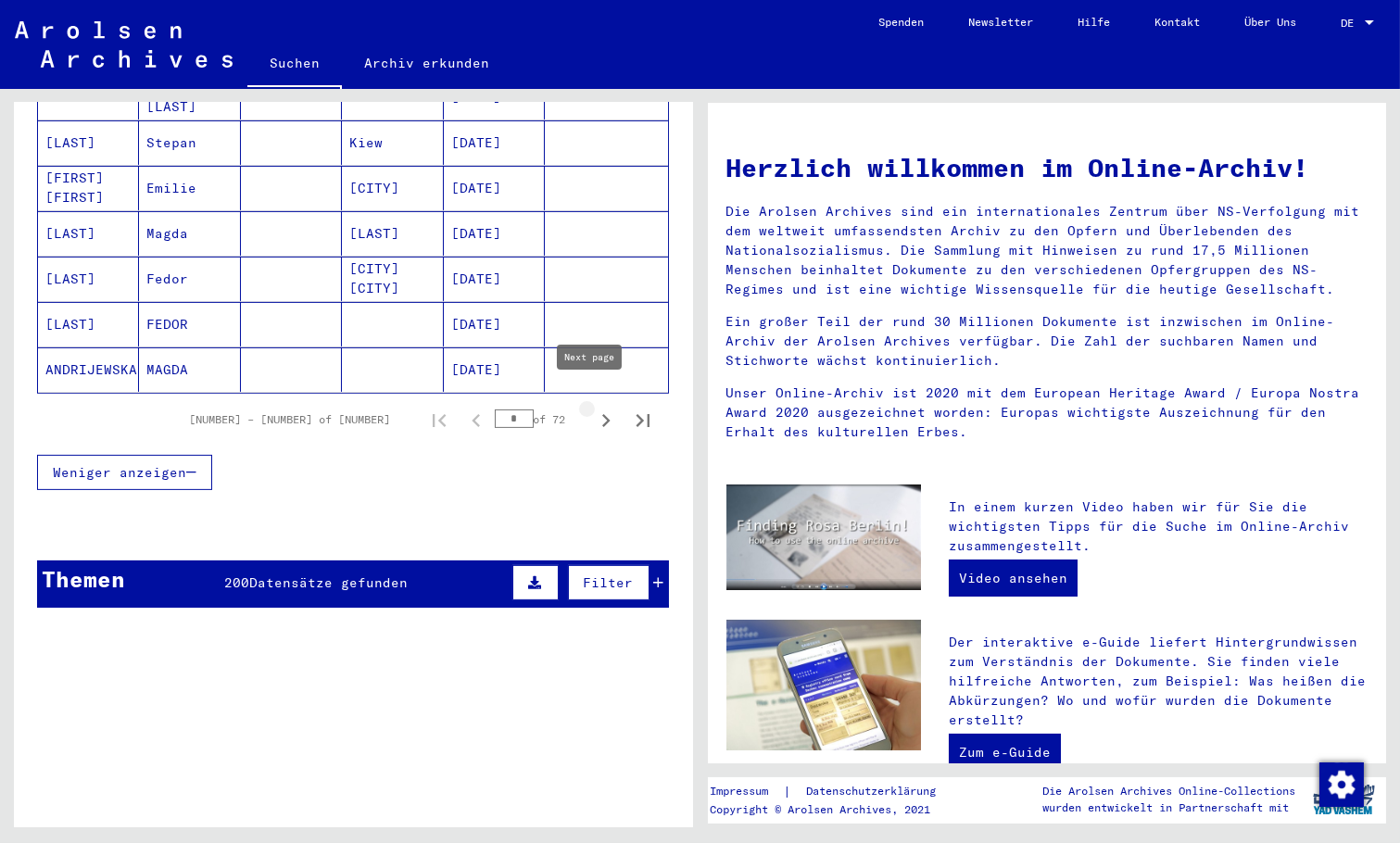 click 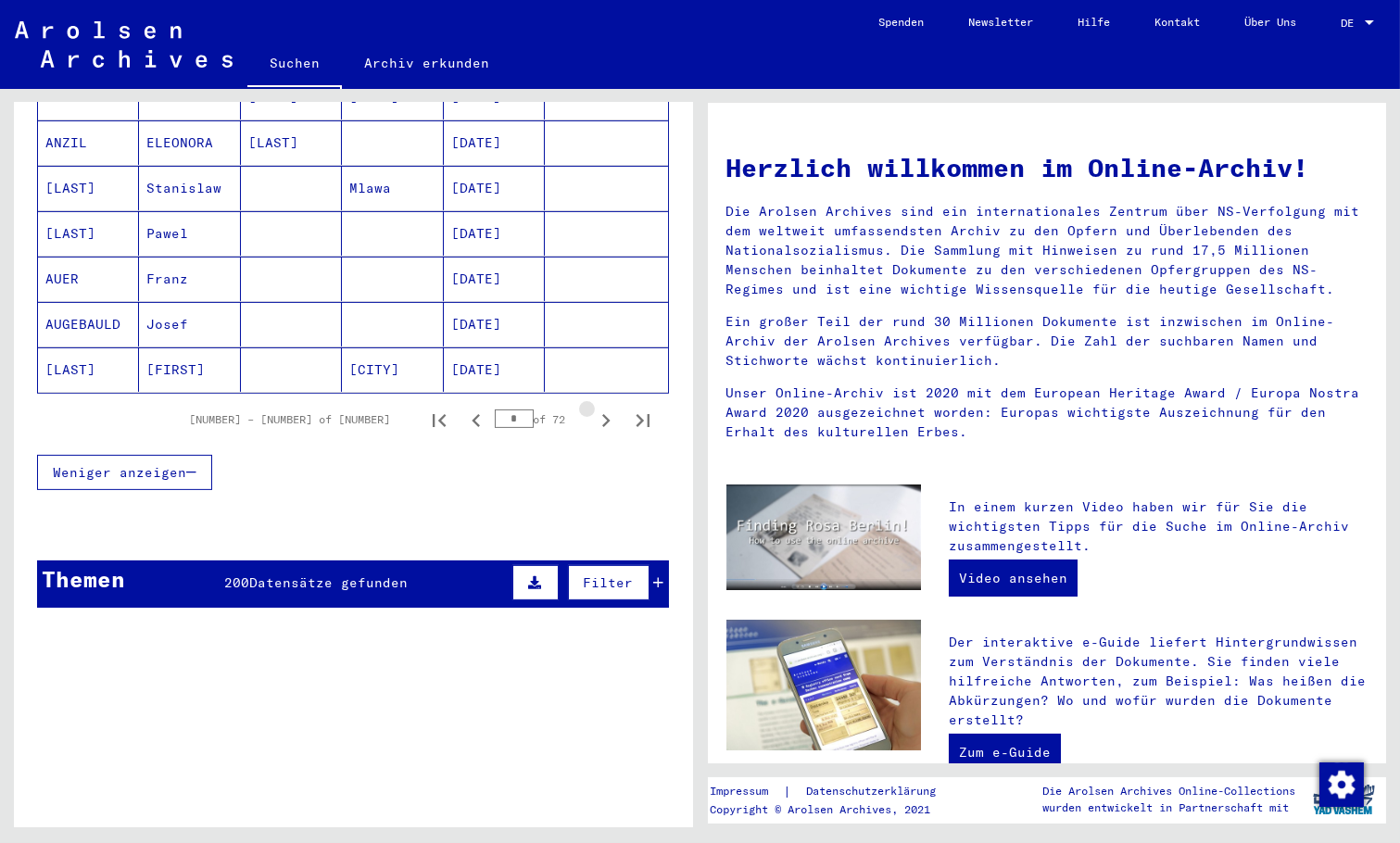 click 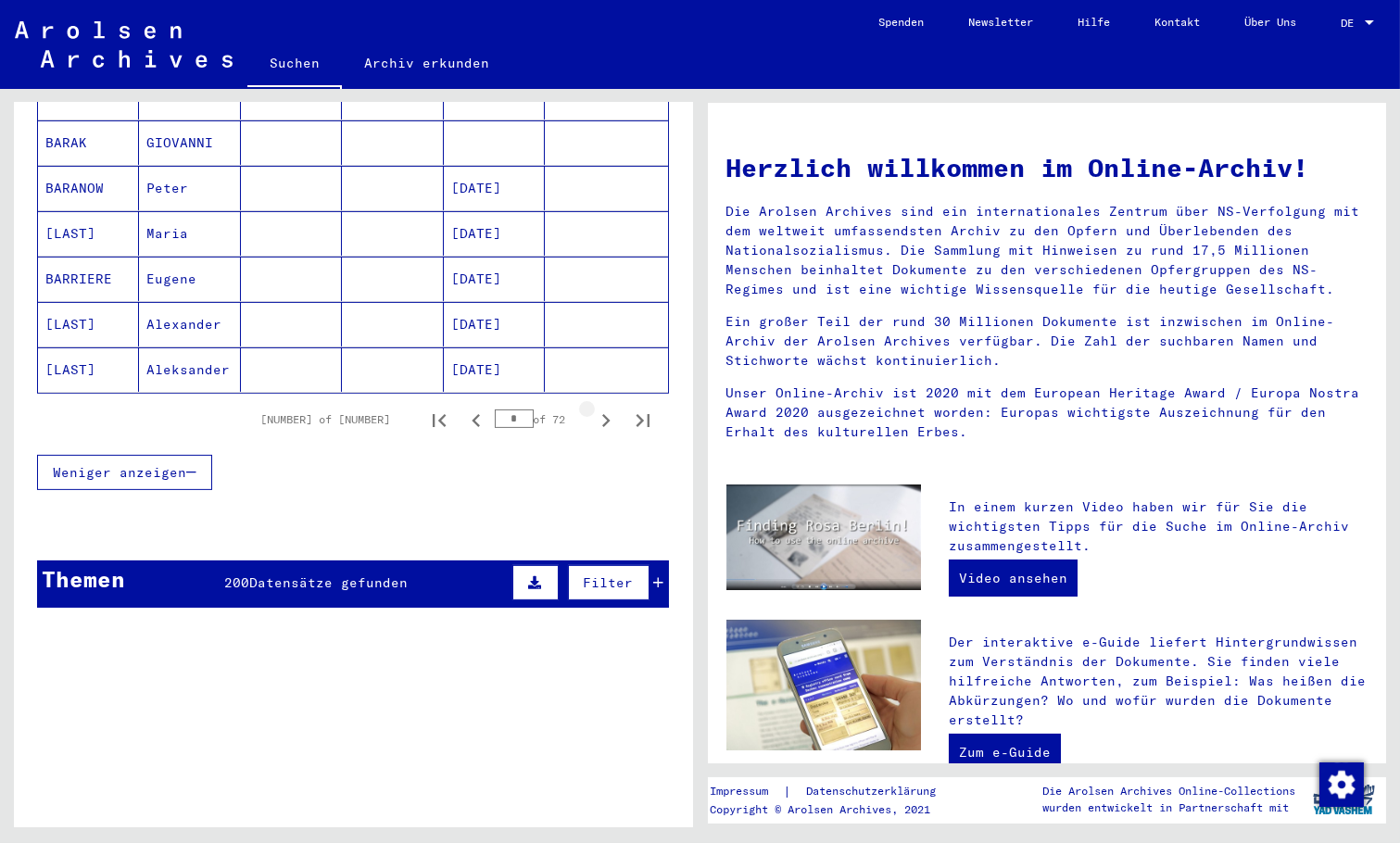 click 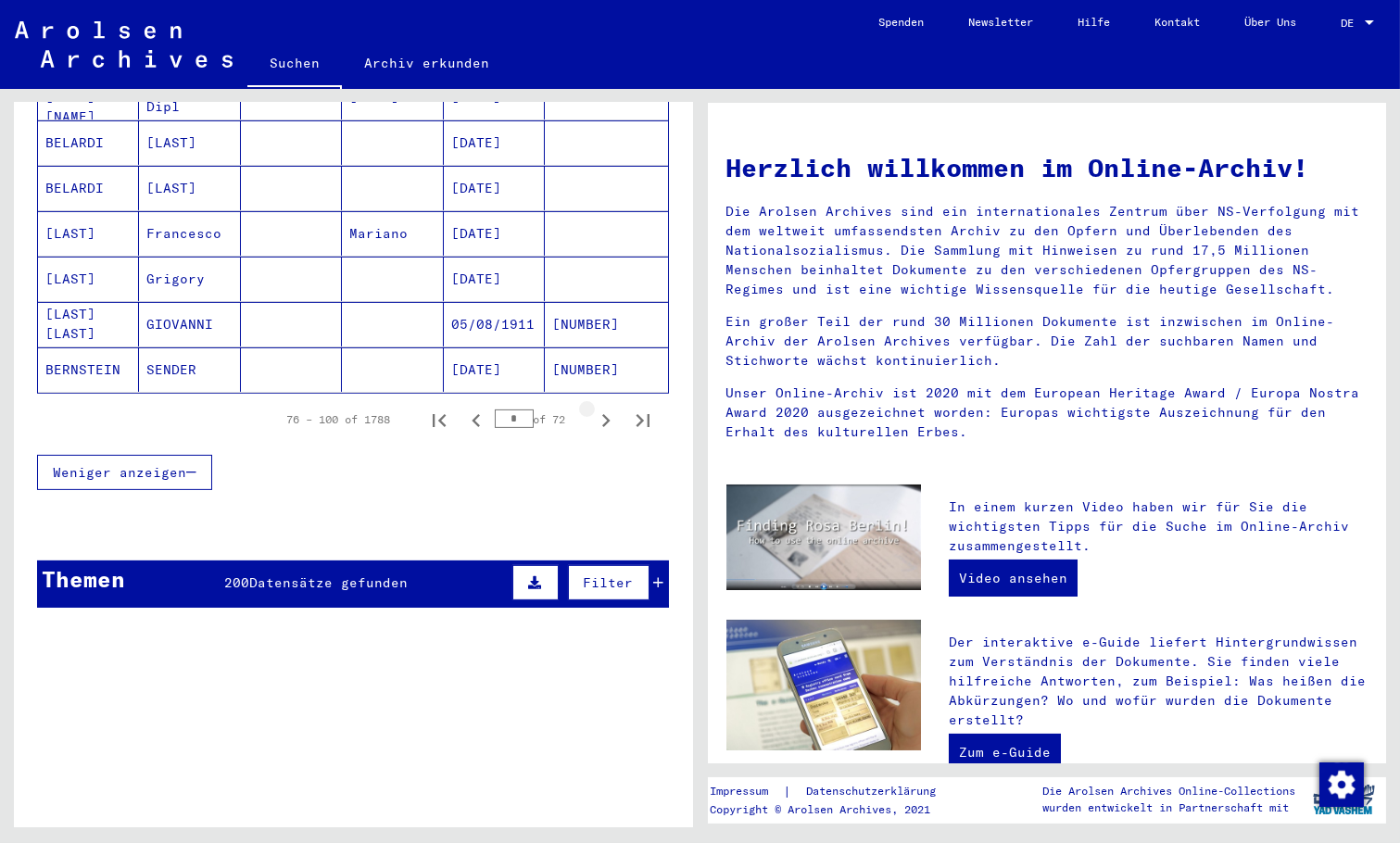 click 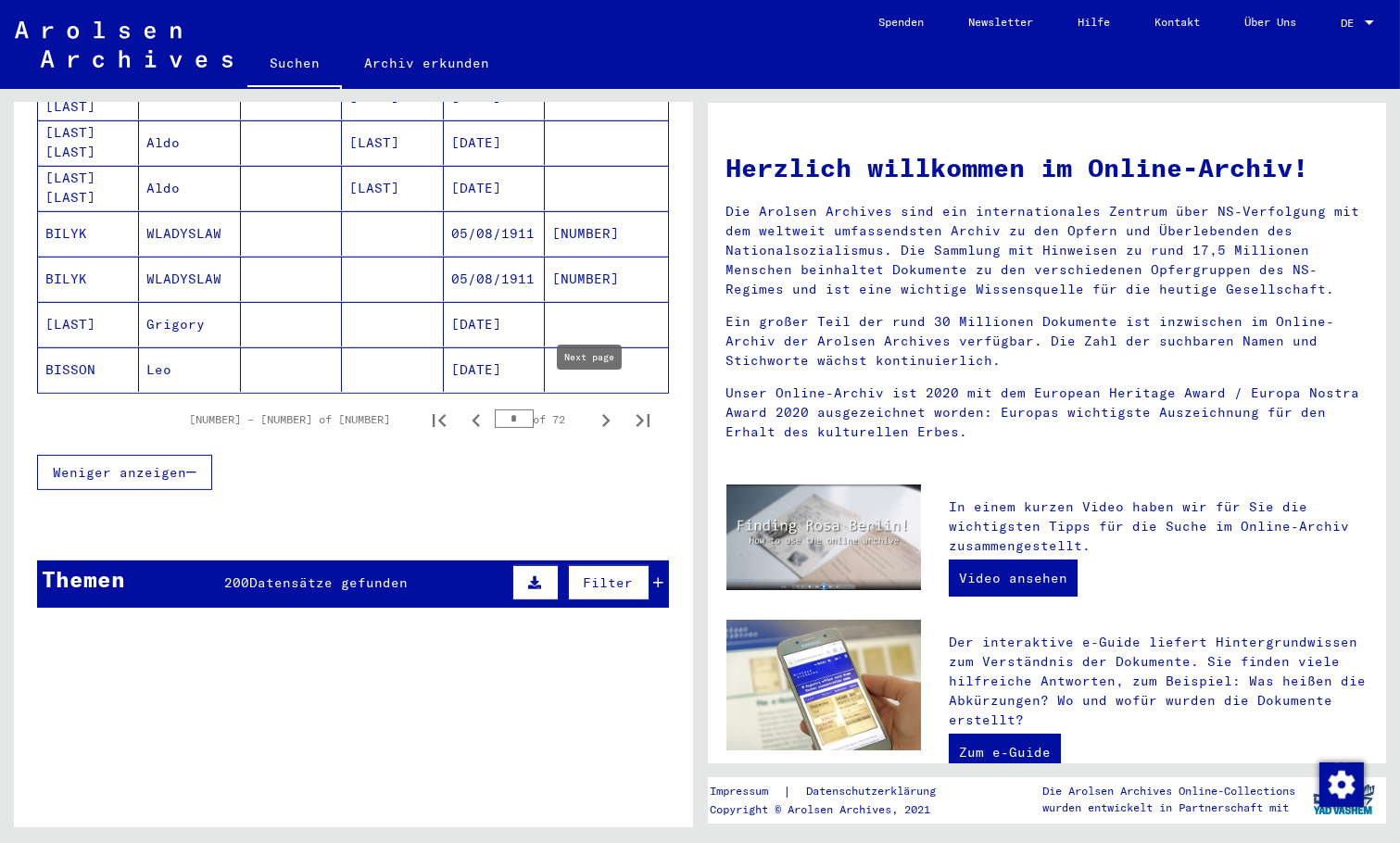 click 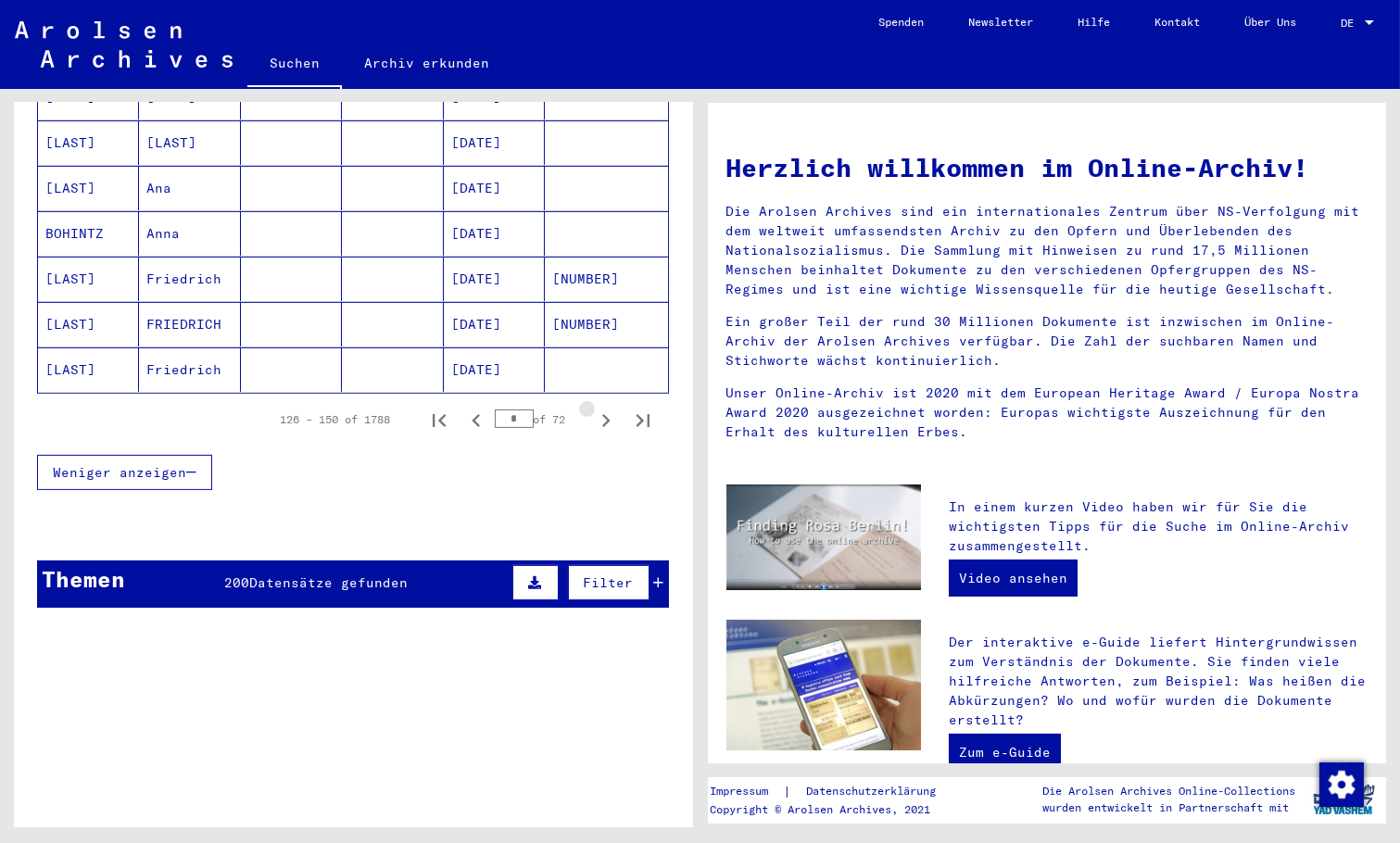 click 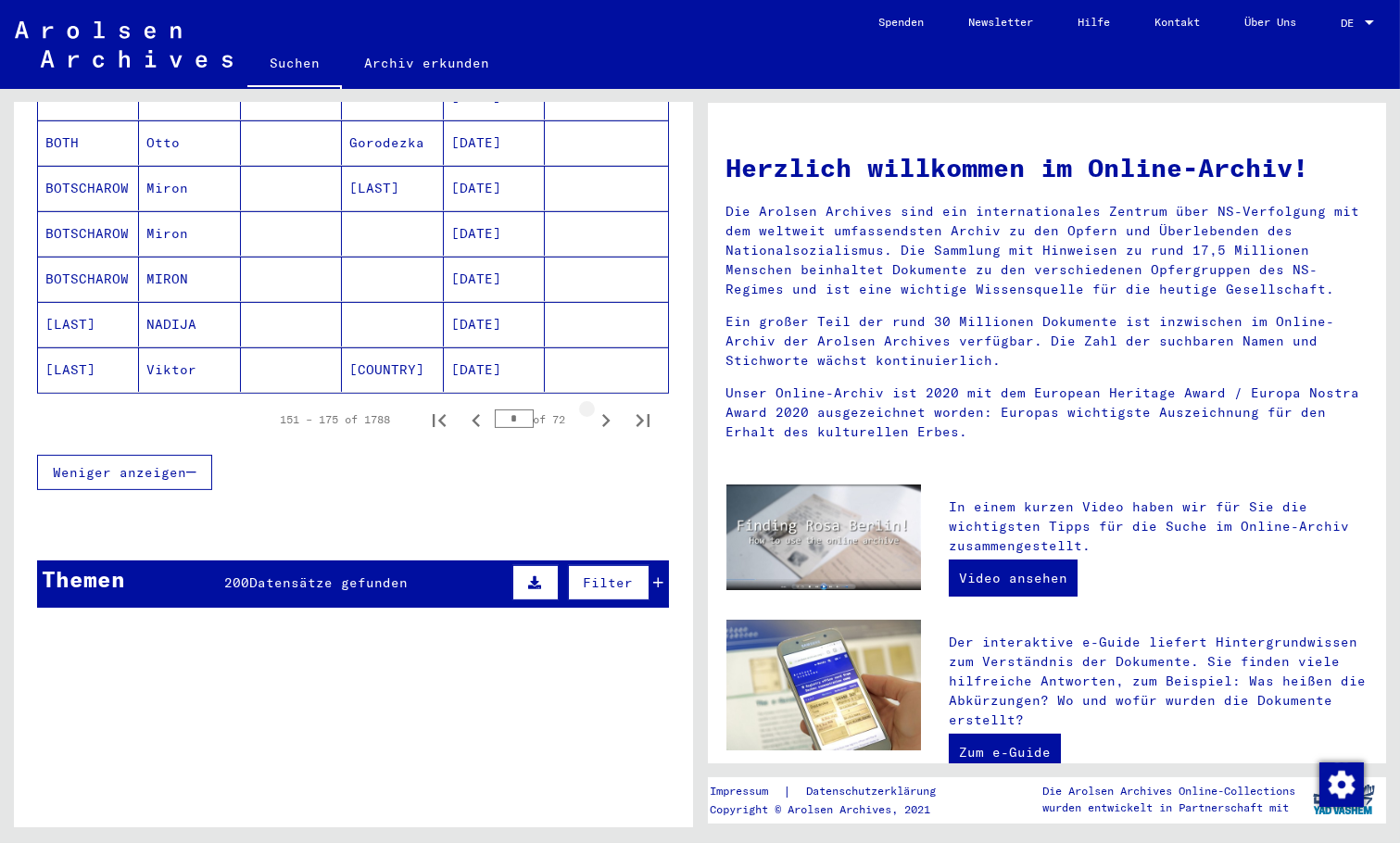 click 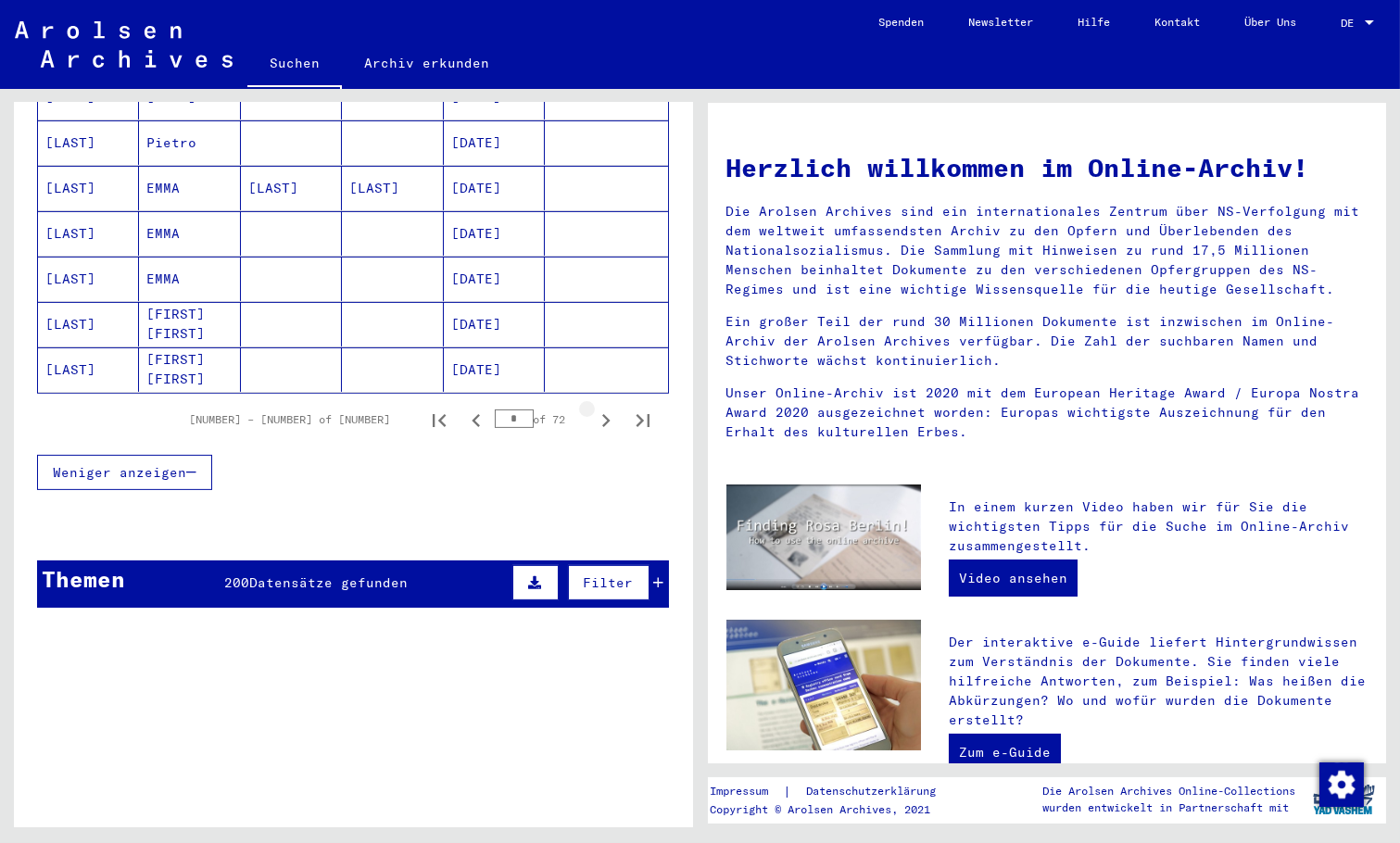 click 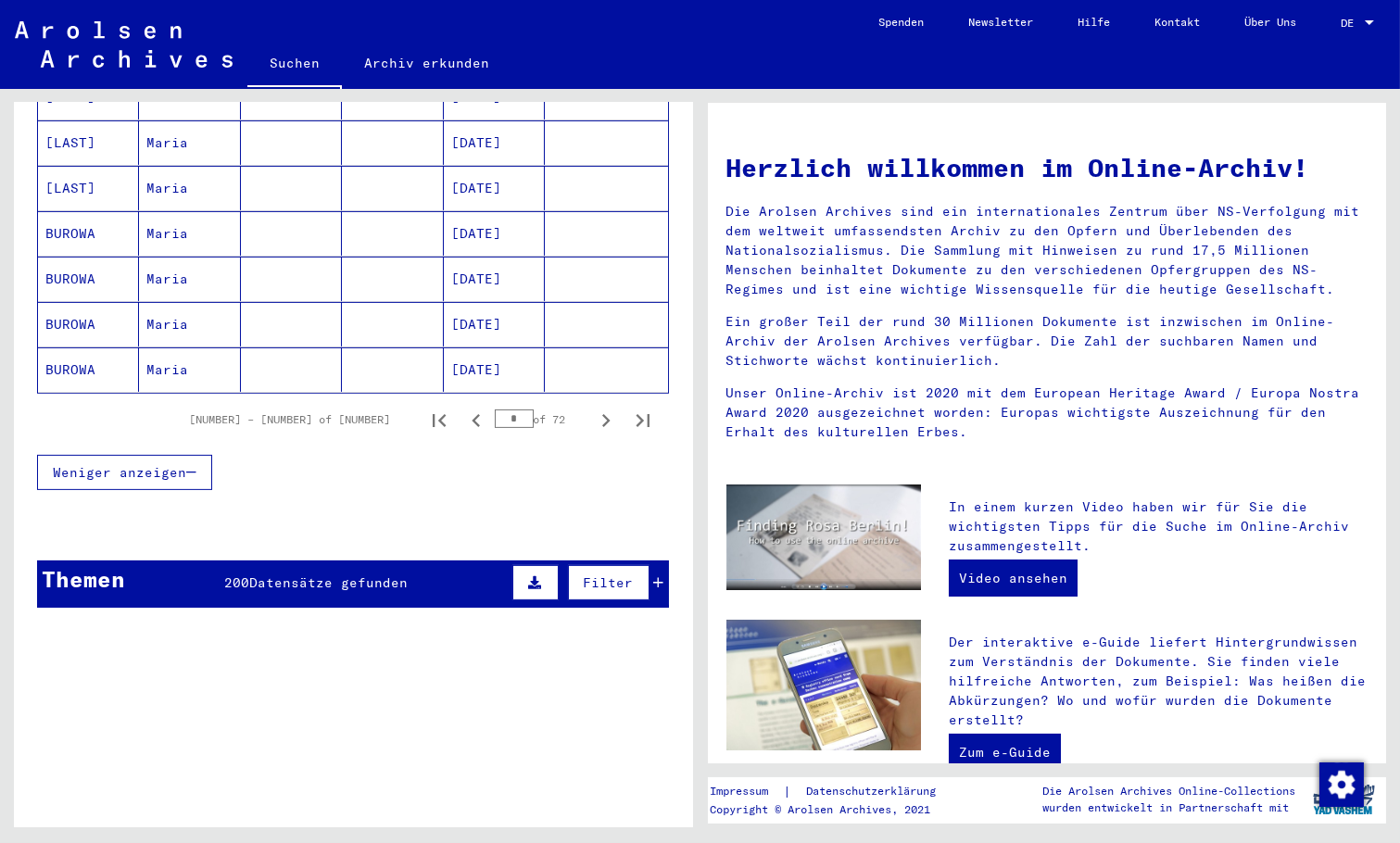 click 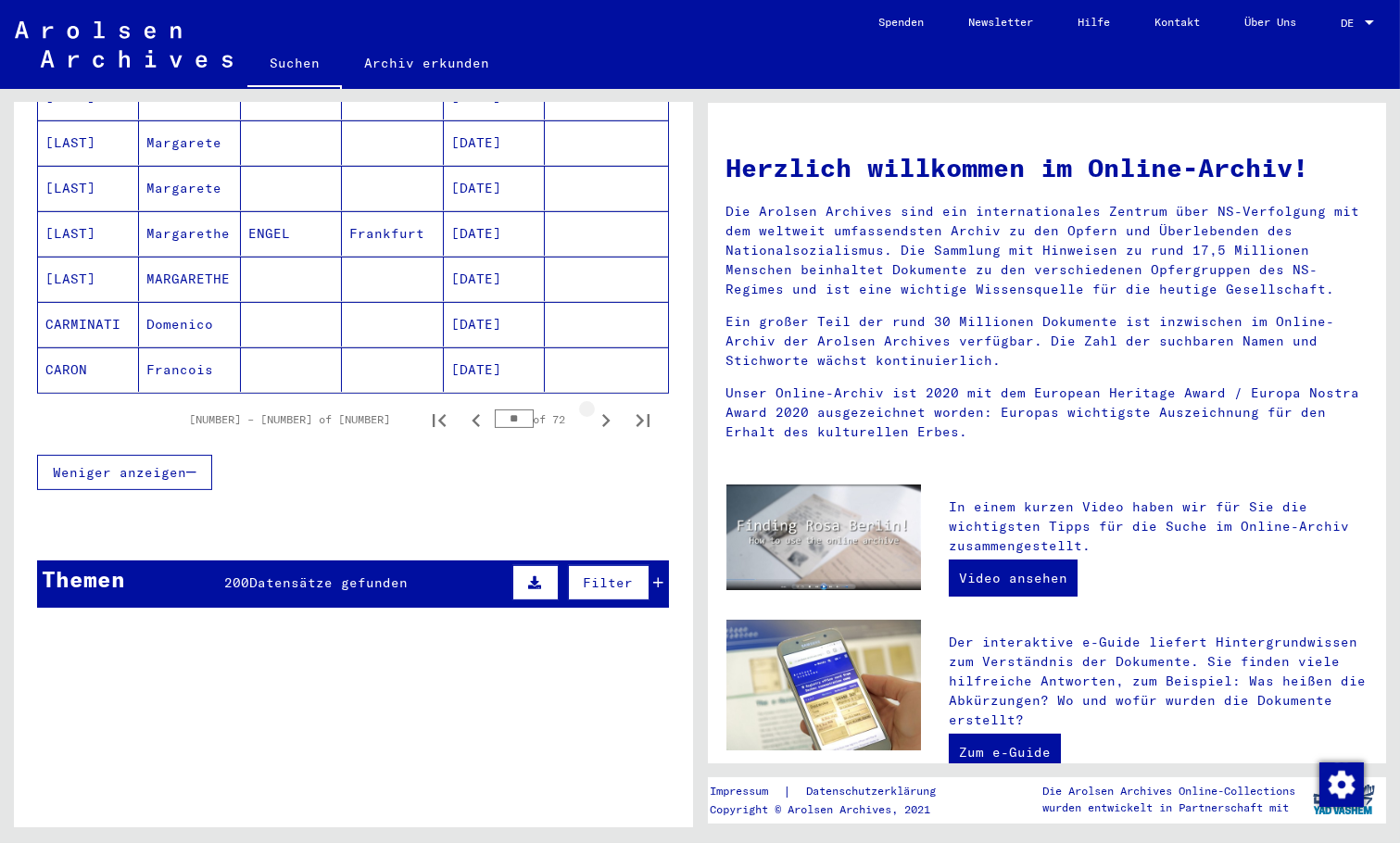 click 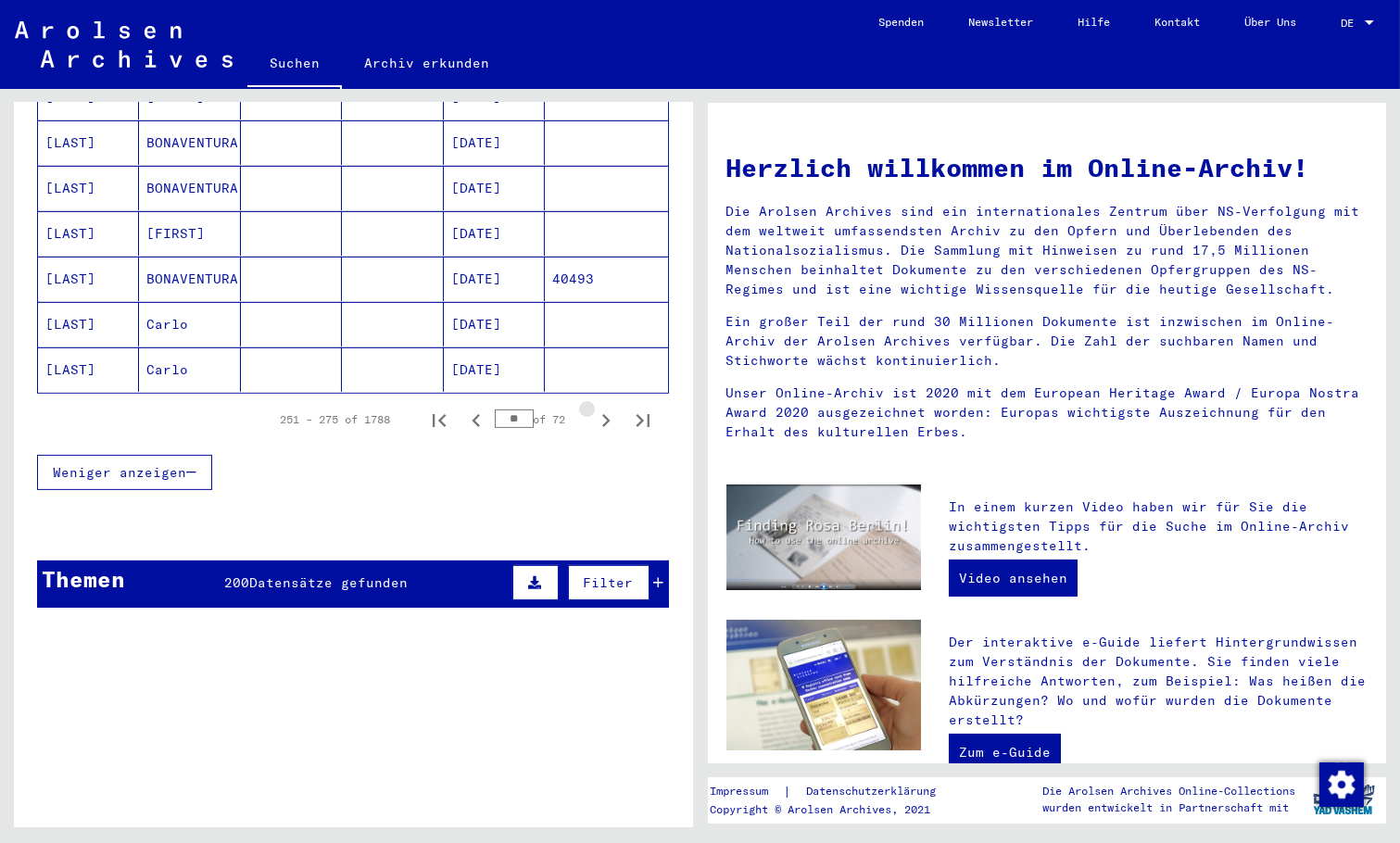 click 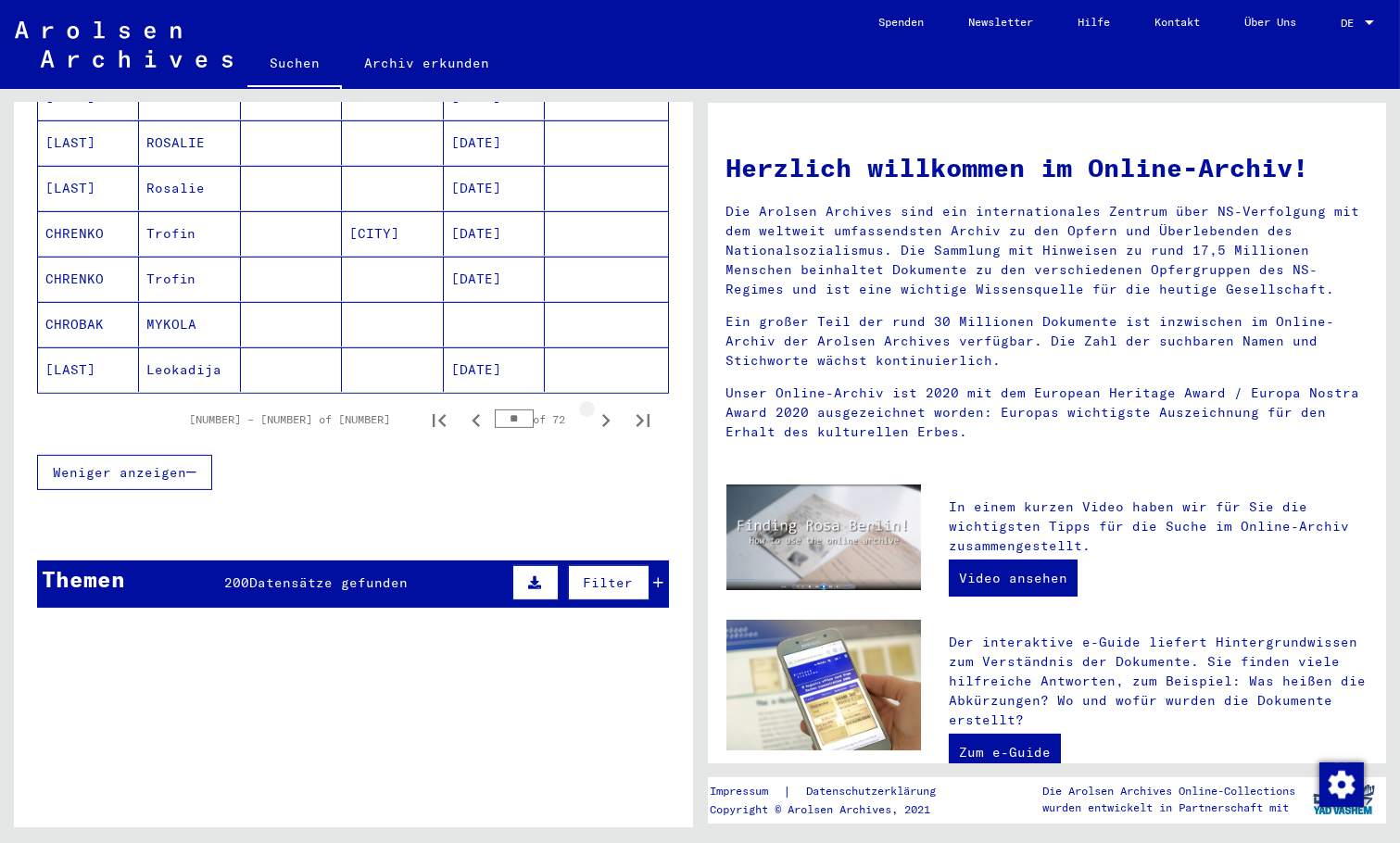 click 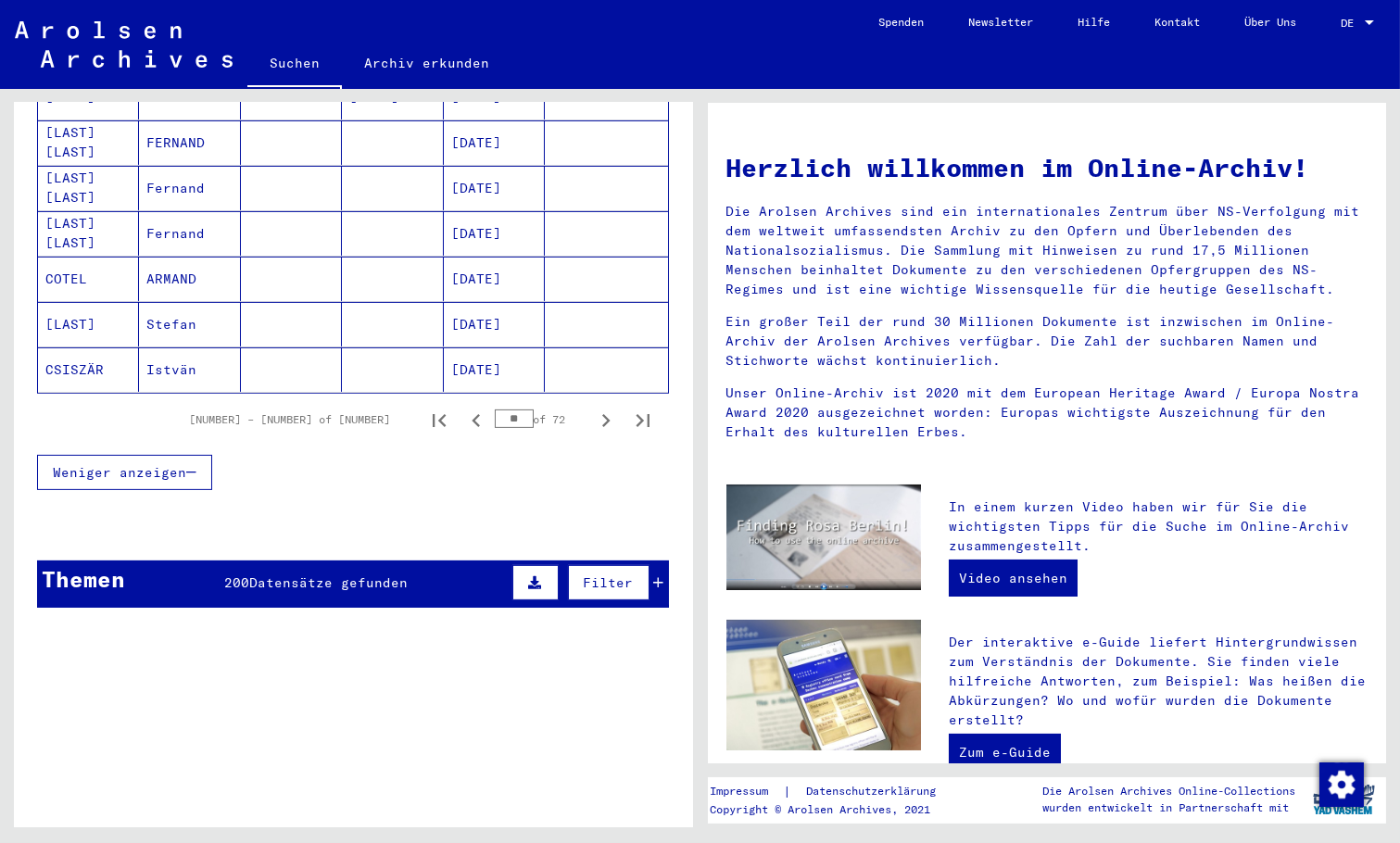 click 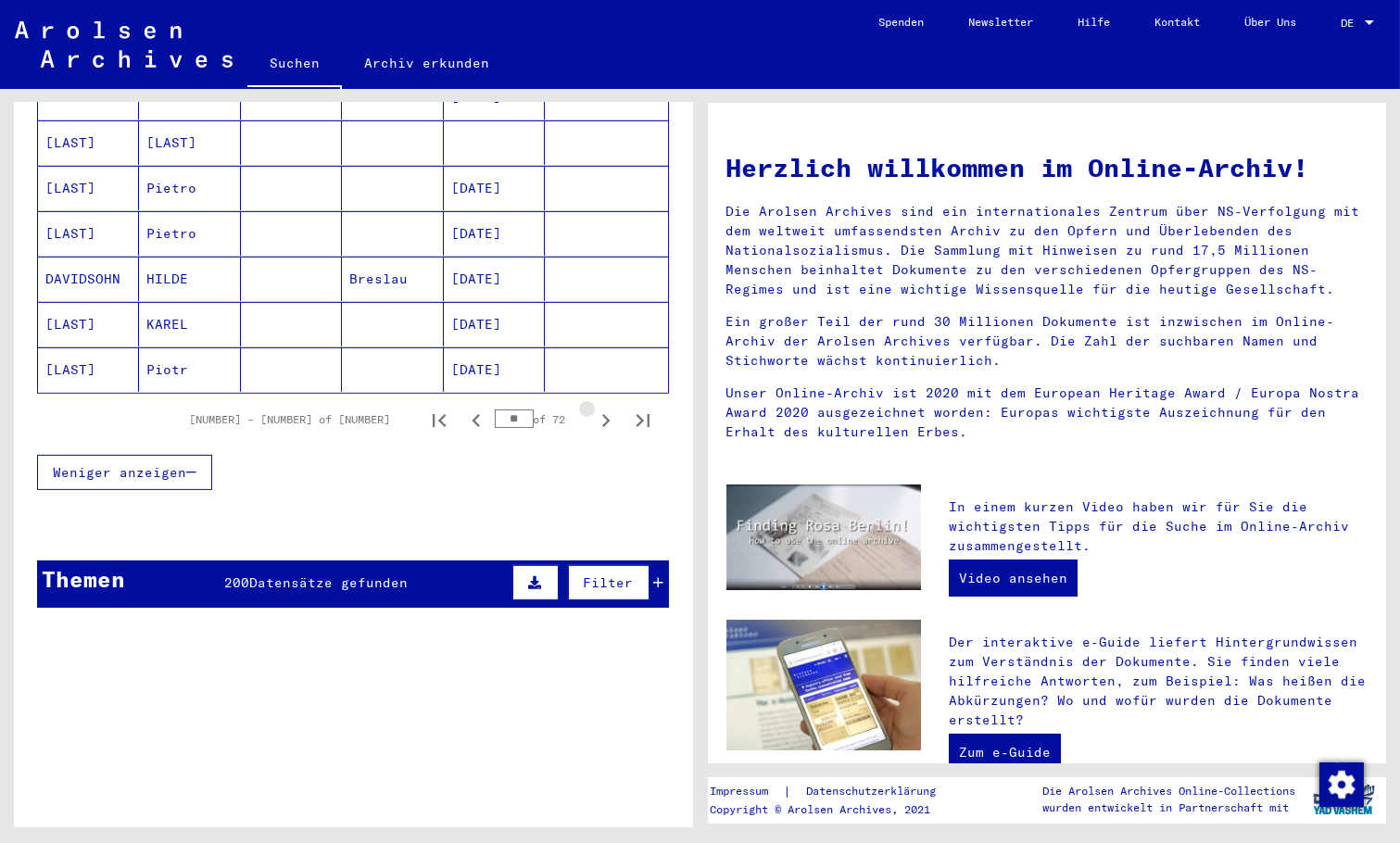 click 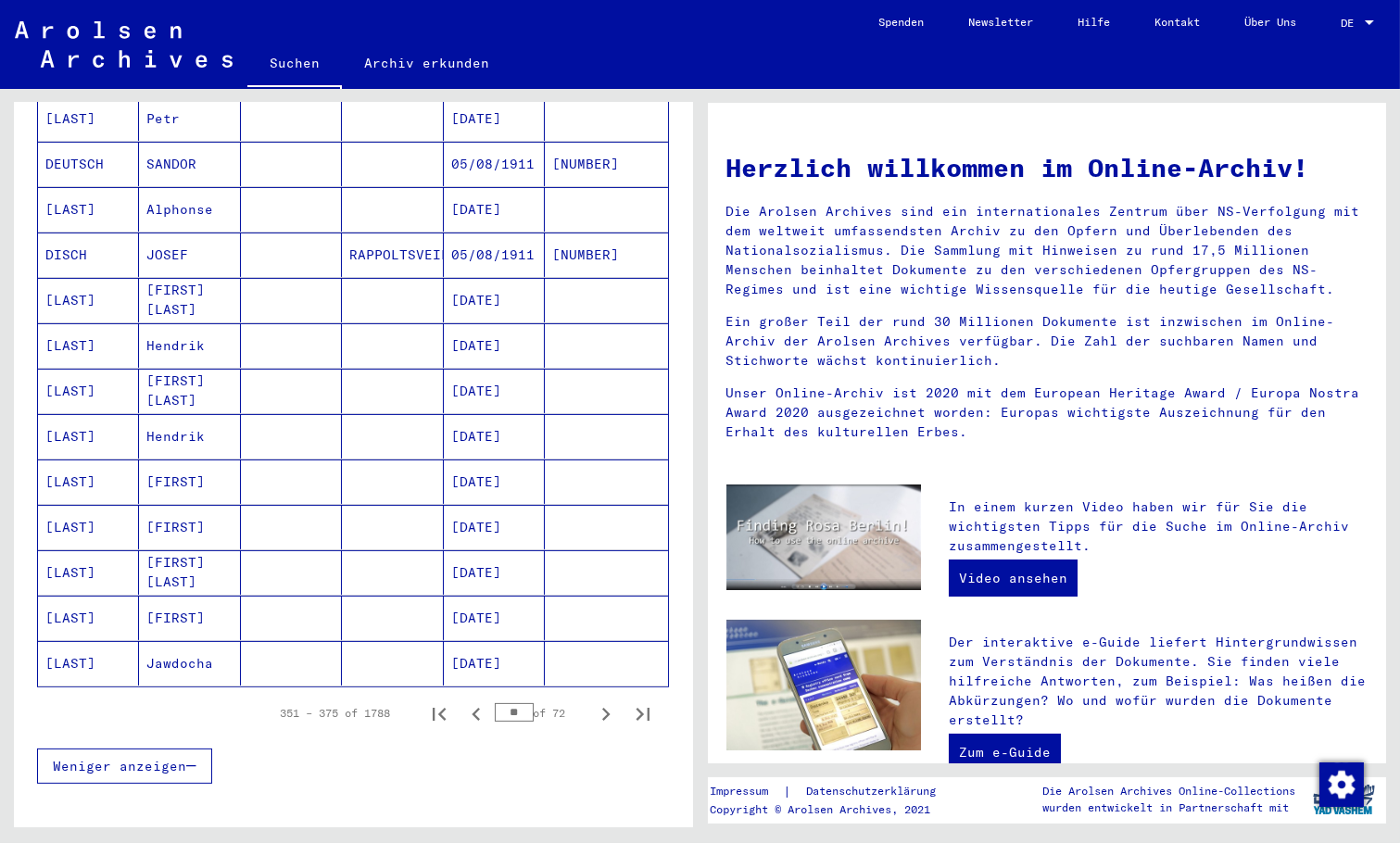 scroll, scrollTop: 1137, scrollLeft: 0, axis: vertical 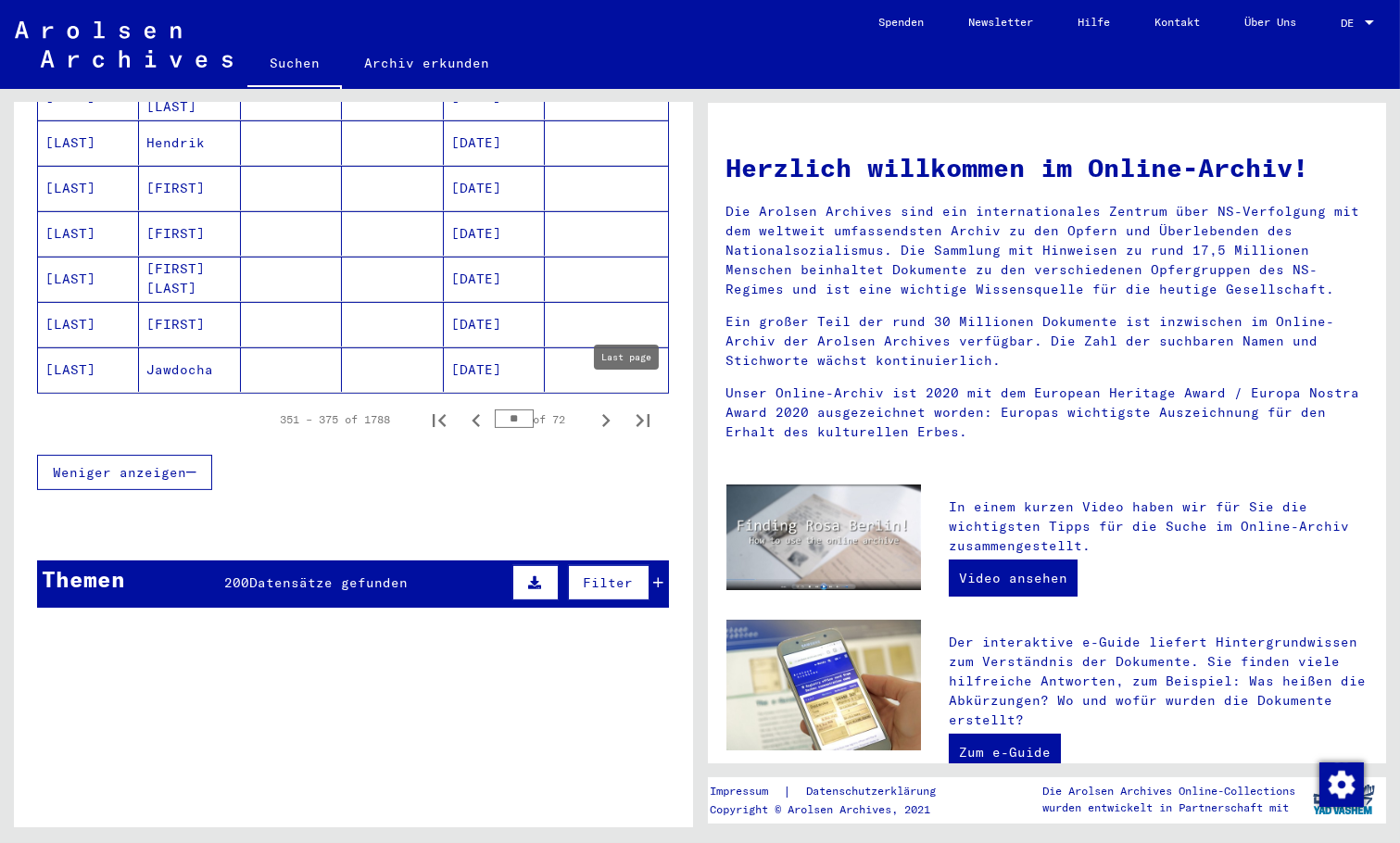 click 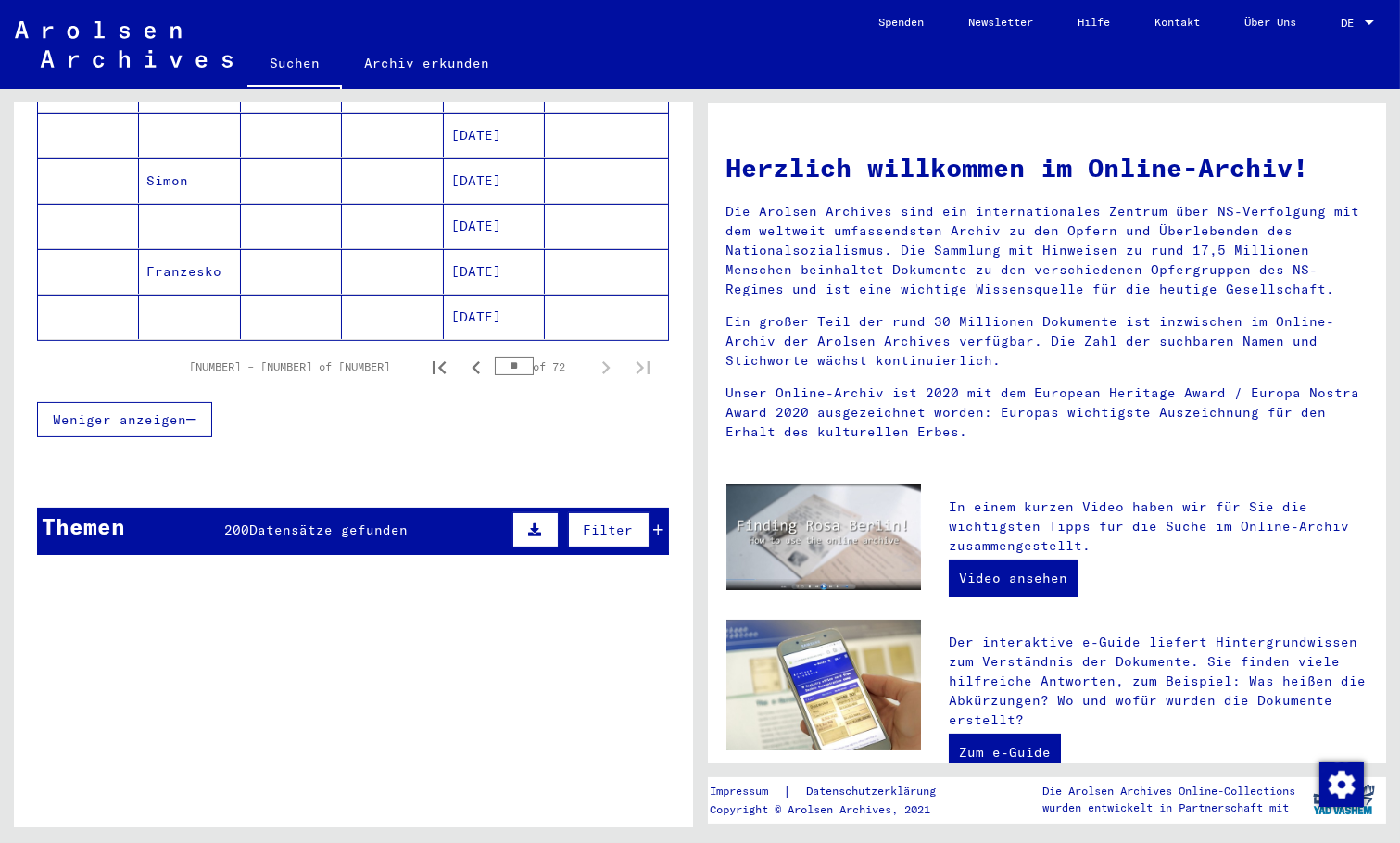 scroll, scrollTop: 648, scrollLeft: 0, axis: vertical 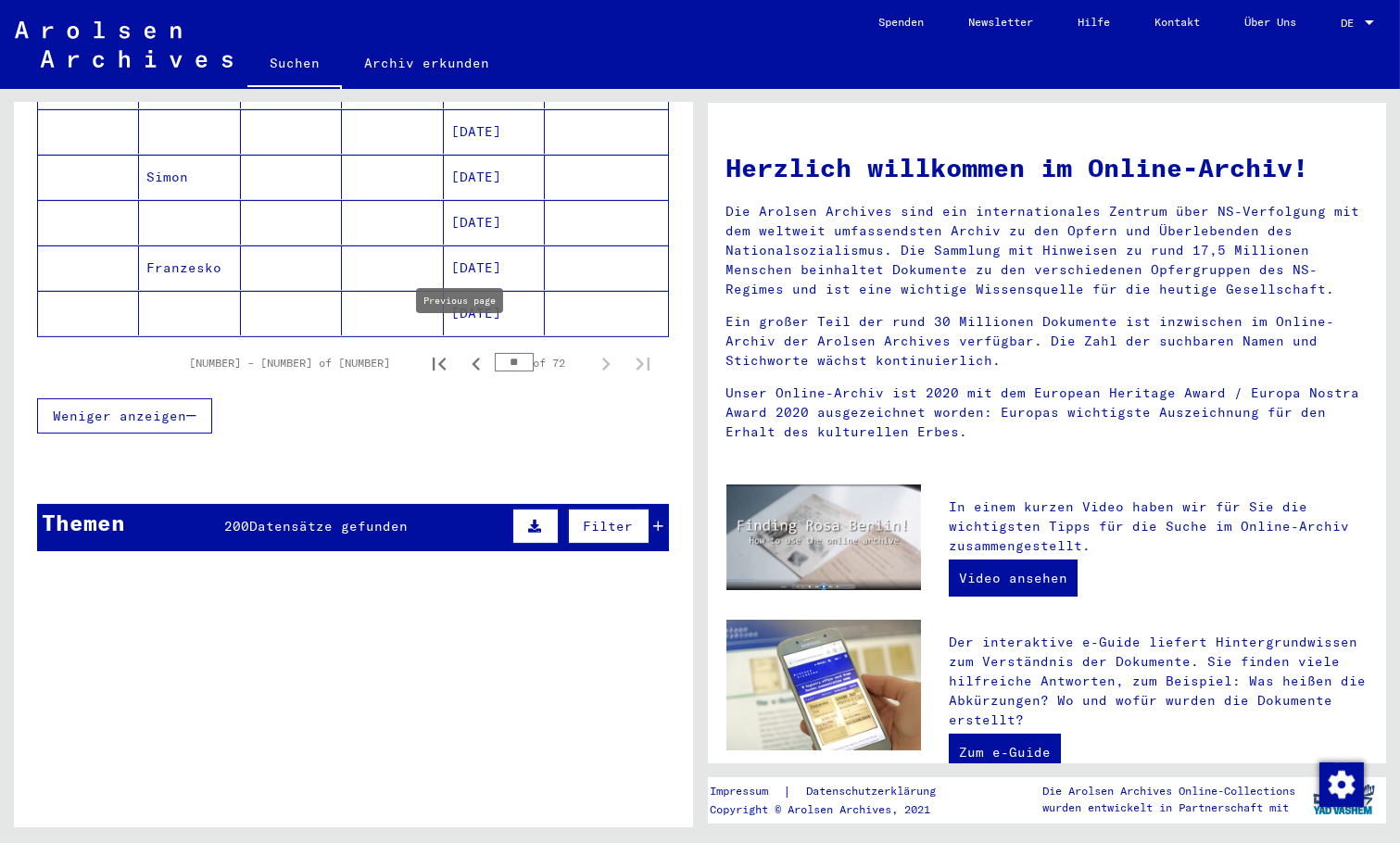 click 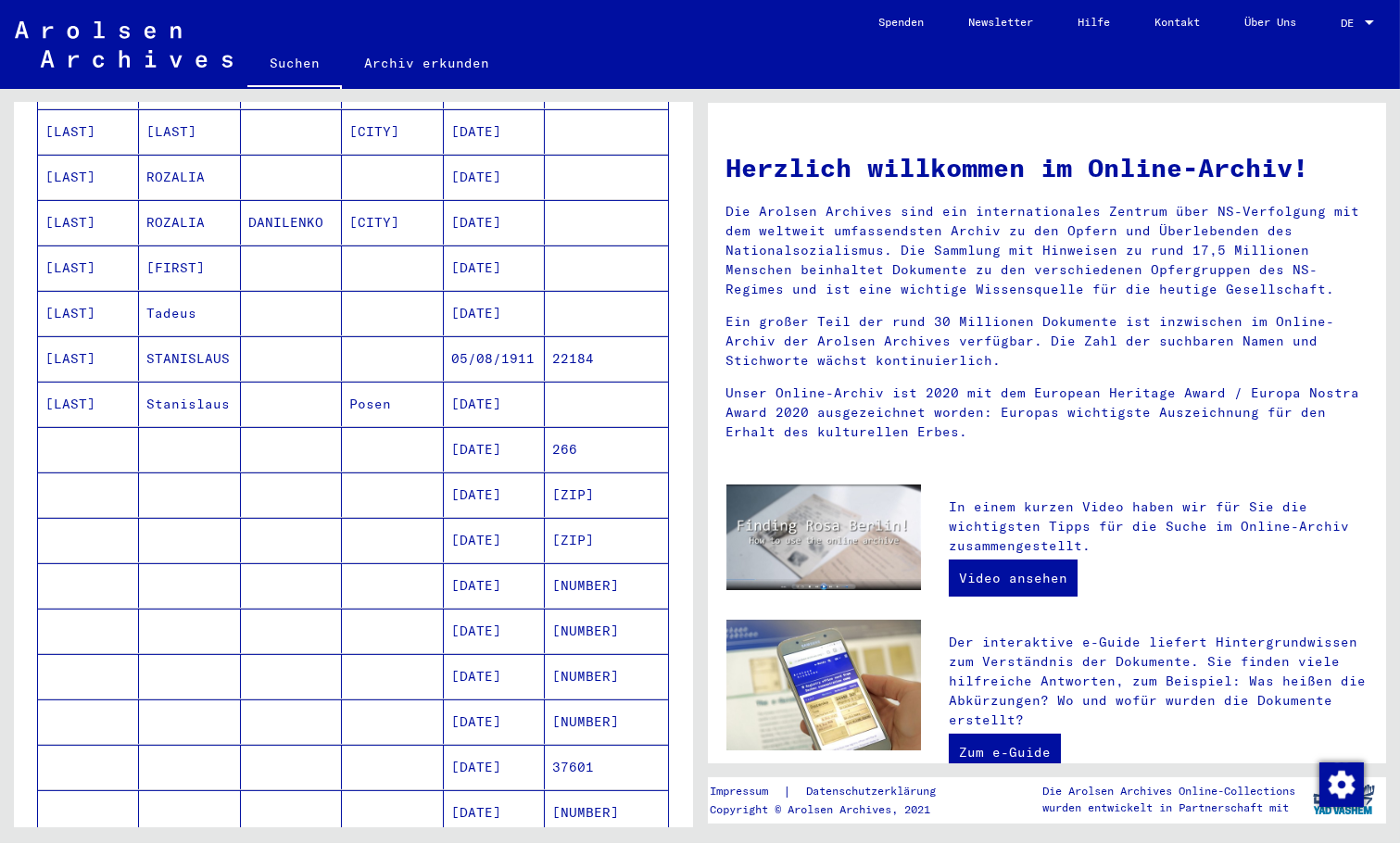 click on "05/08/1911" at bounding box center (494, 404) 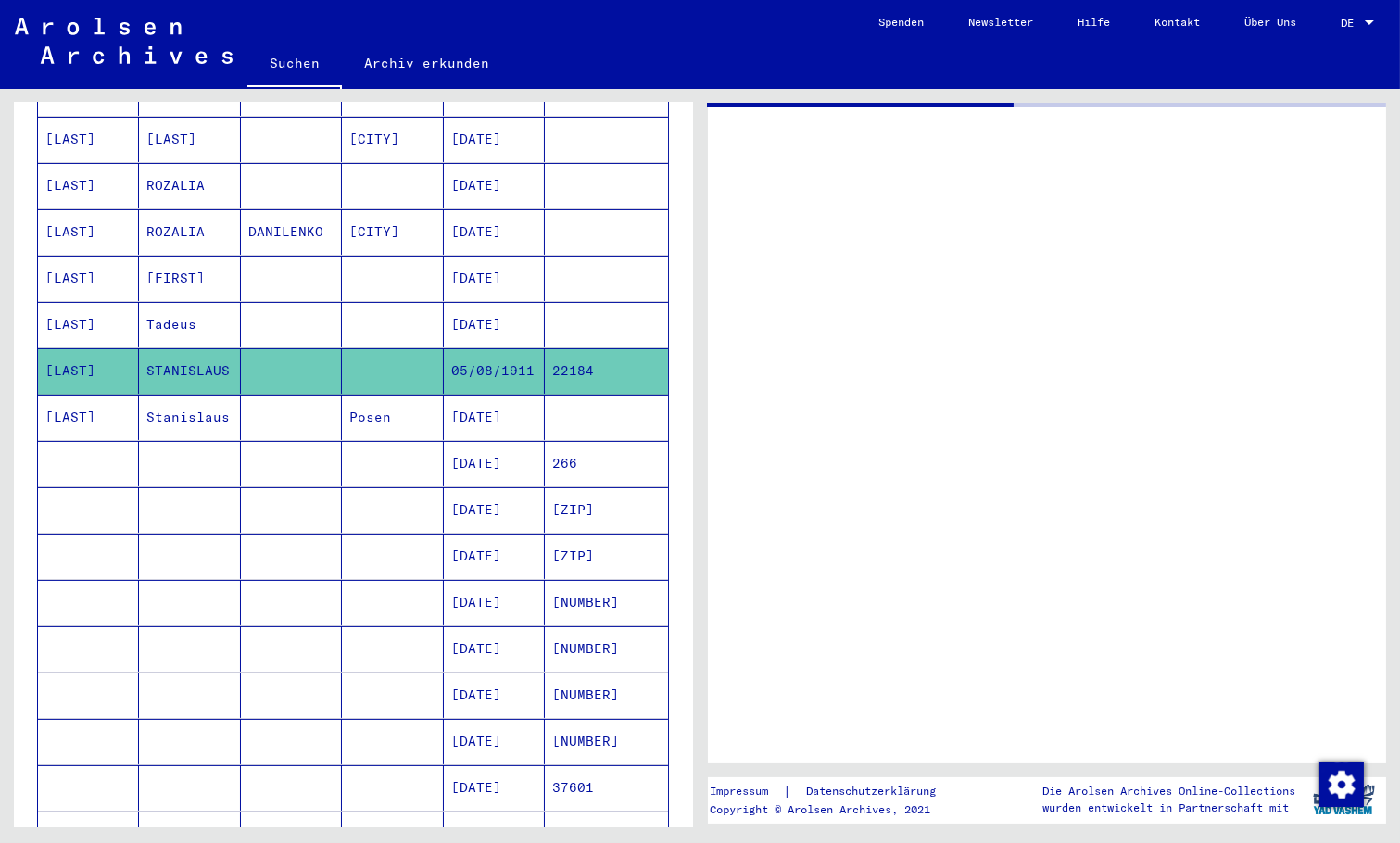 scroll, scrollTop: 658, scrollLeft: 0, axis: vertical 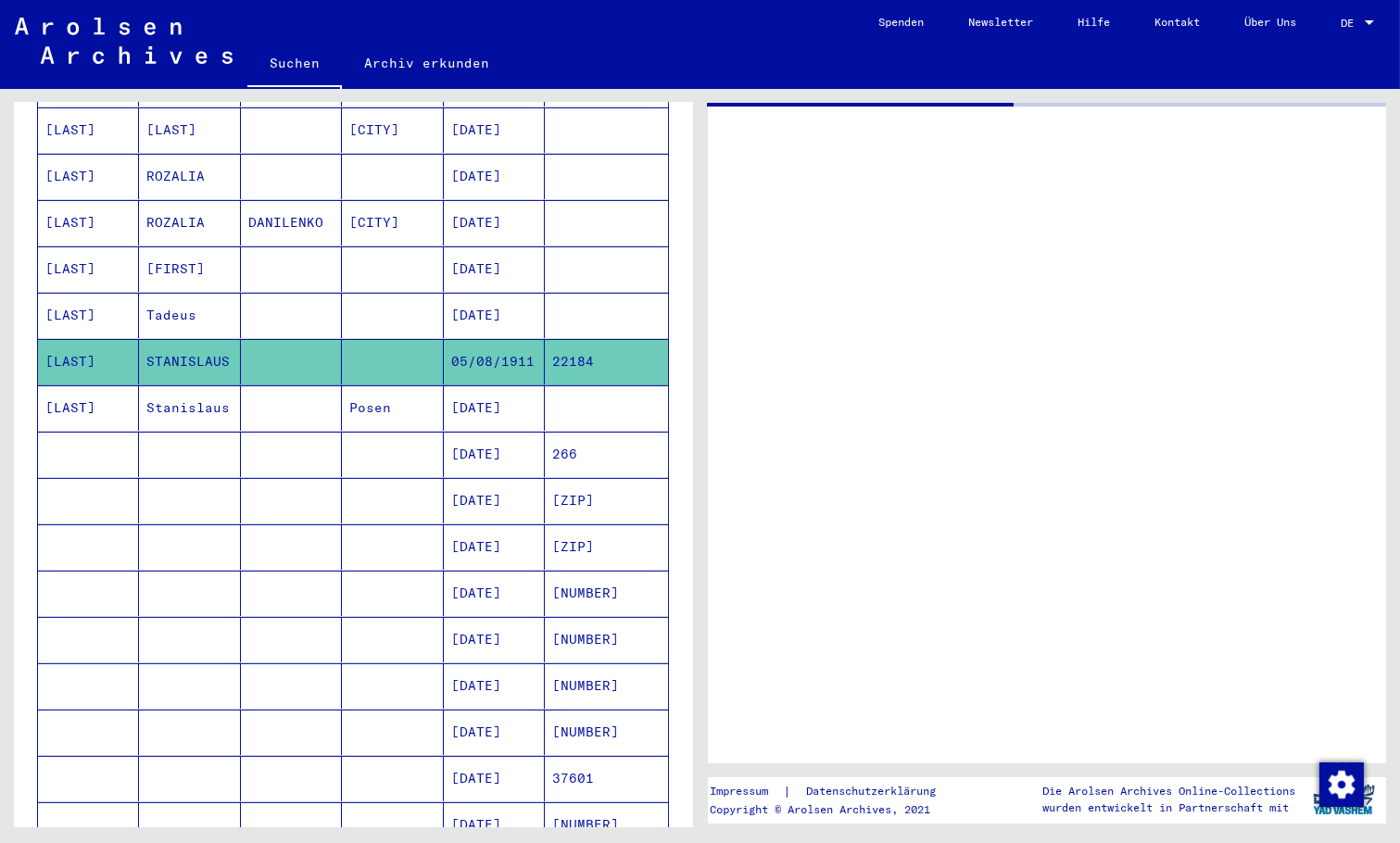 click on "05/08/1911" 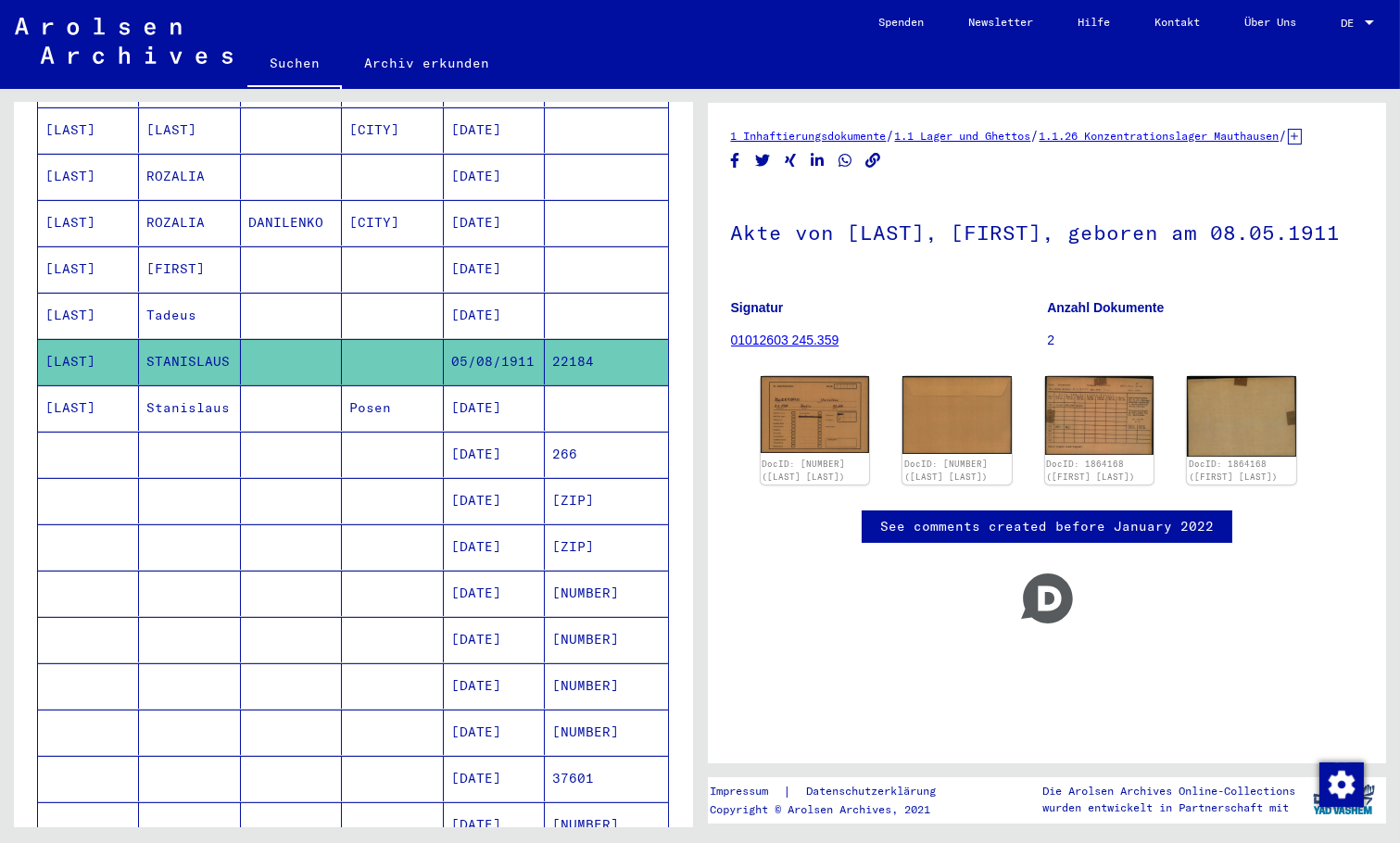 click on "05/08/1911" 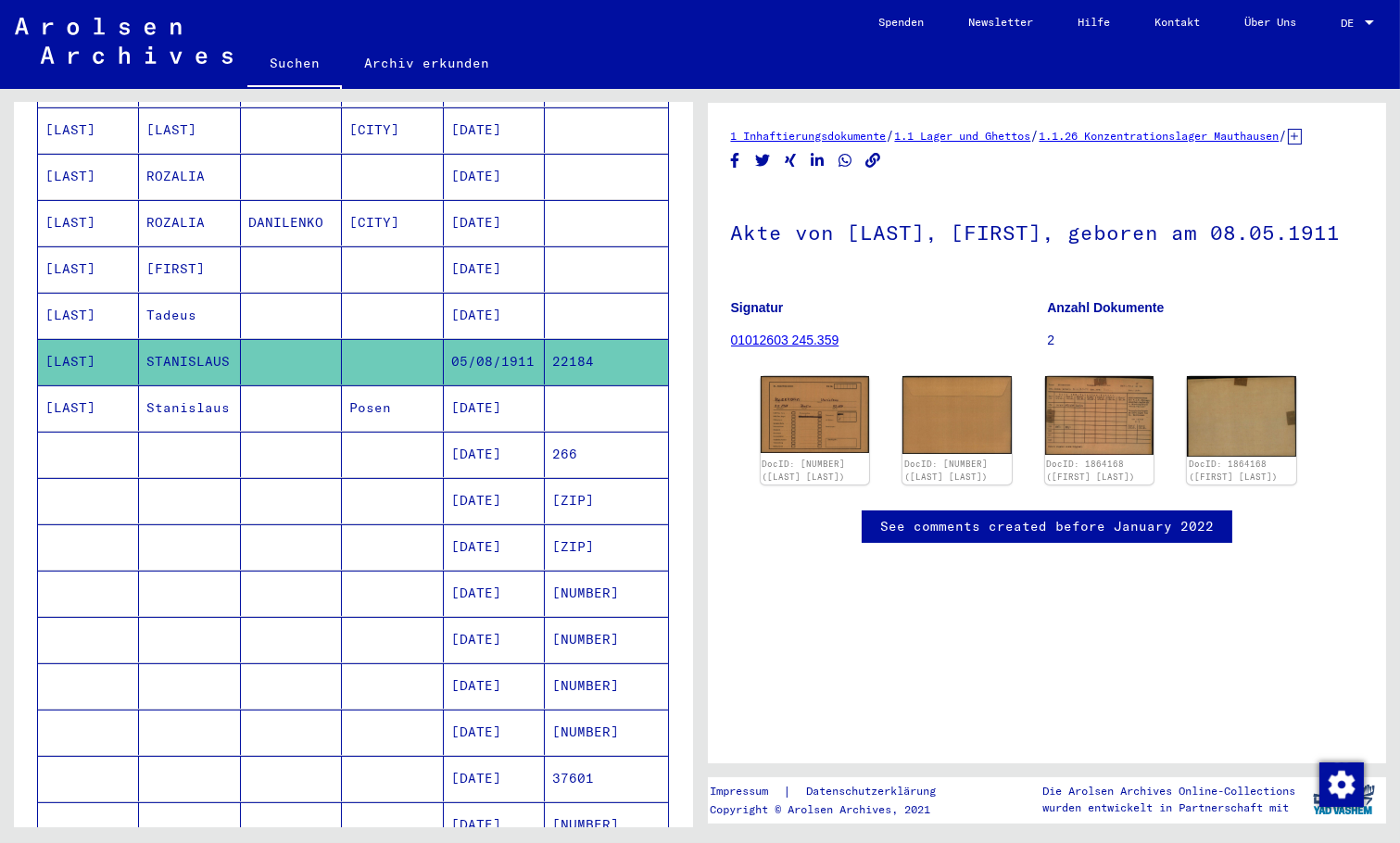 scroll, scrollTop: 0, scrollLeft: 0, axis: both 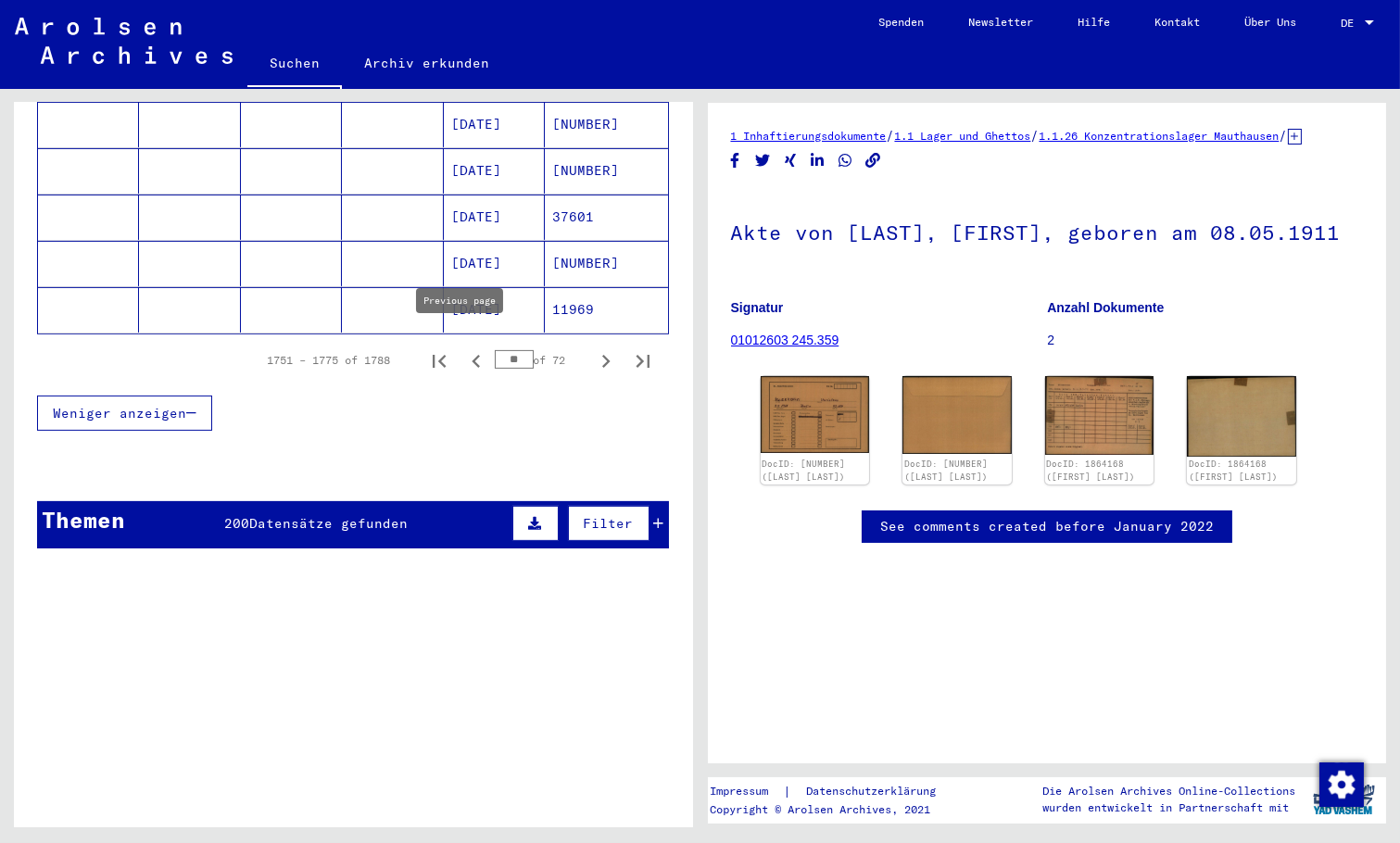 click 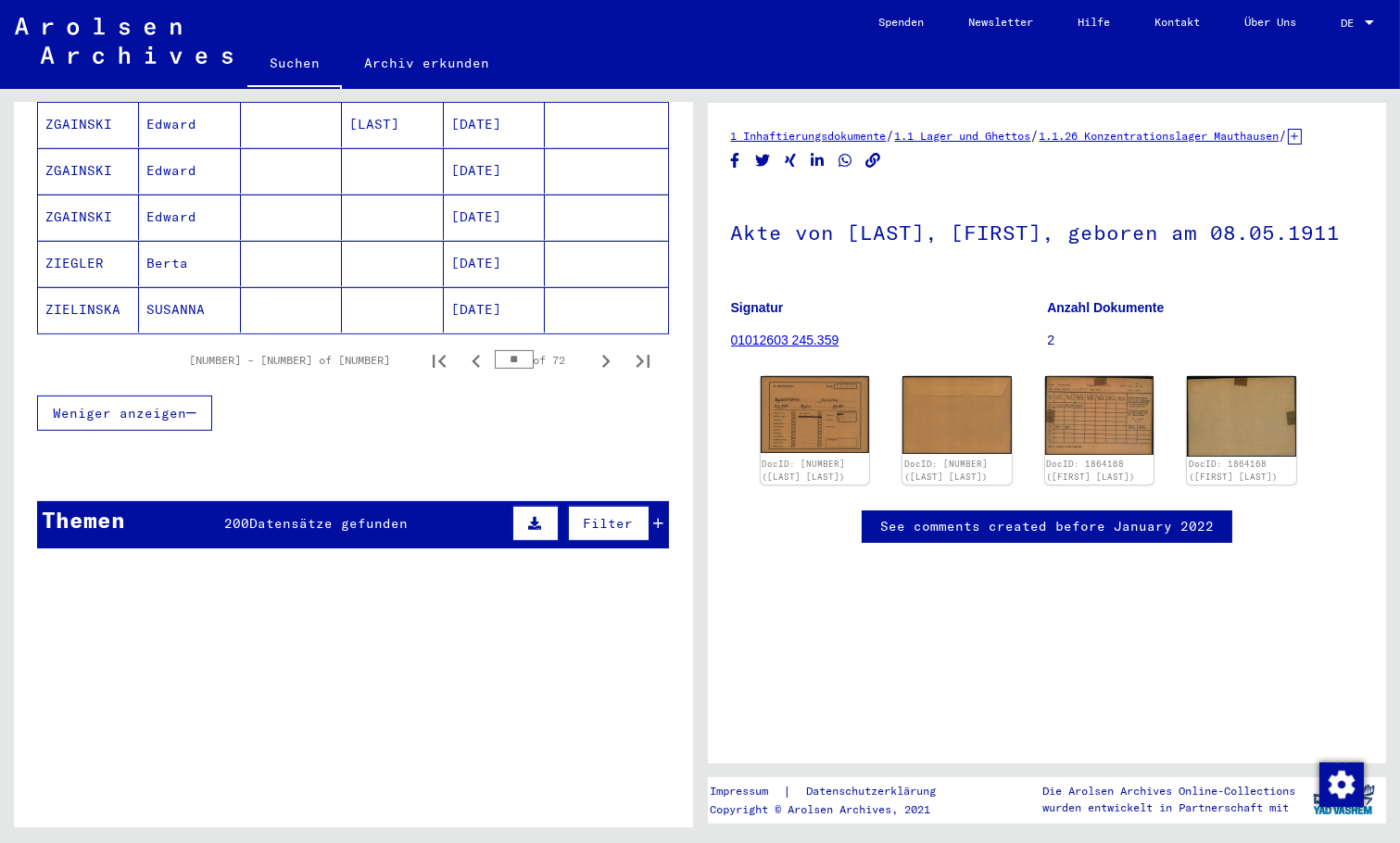 click 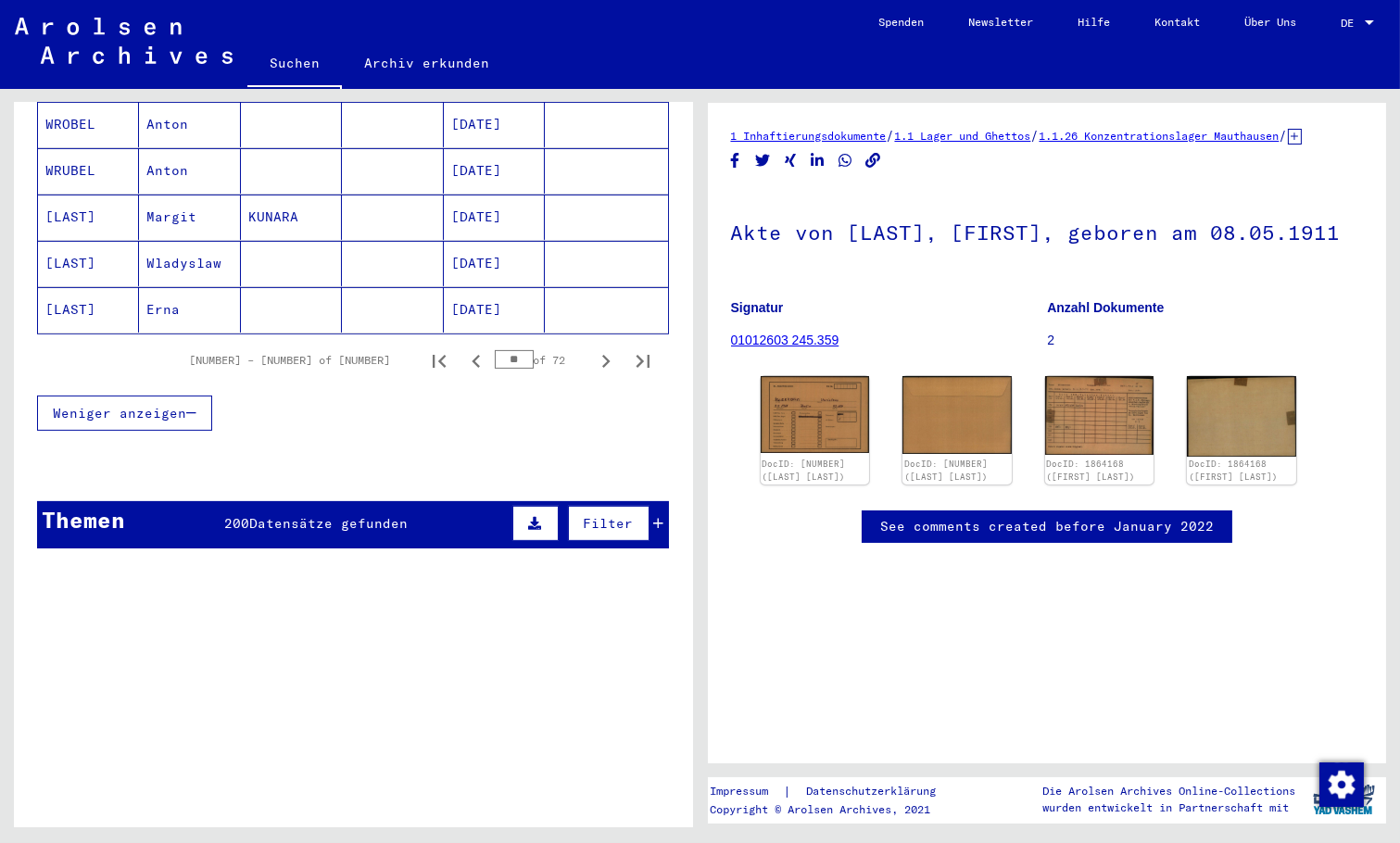 click 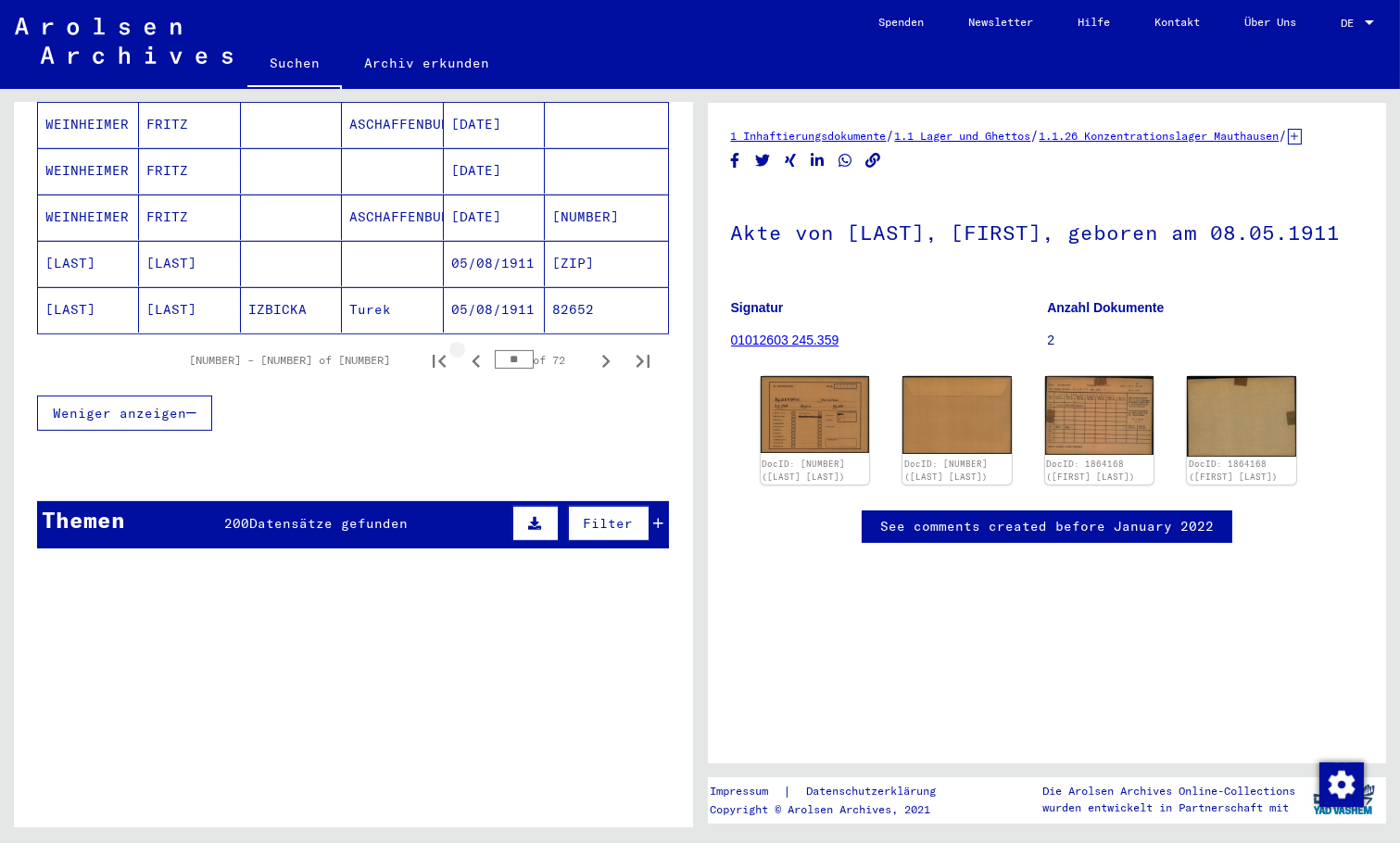 click 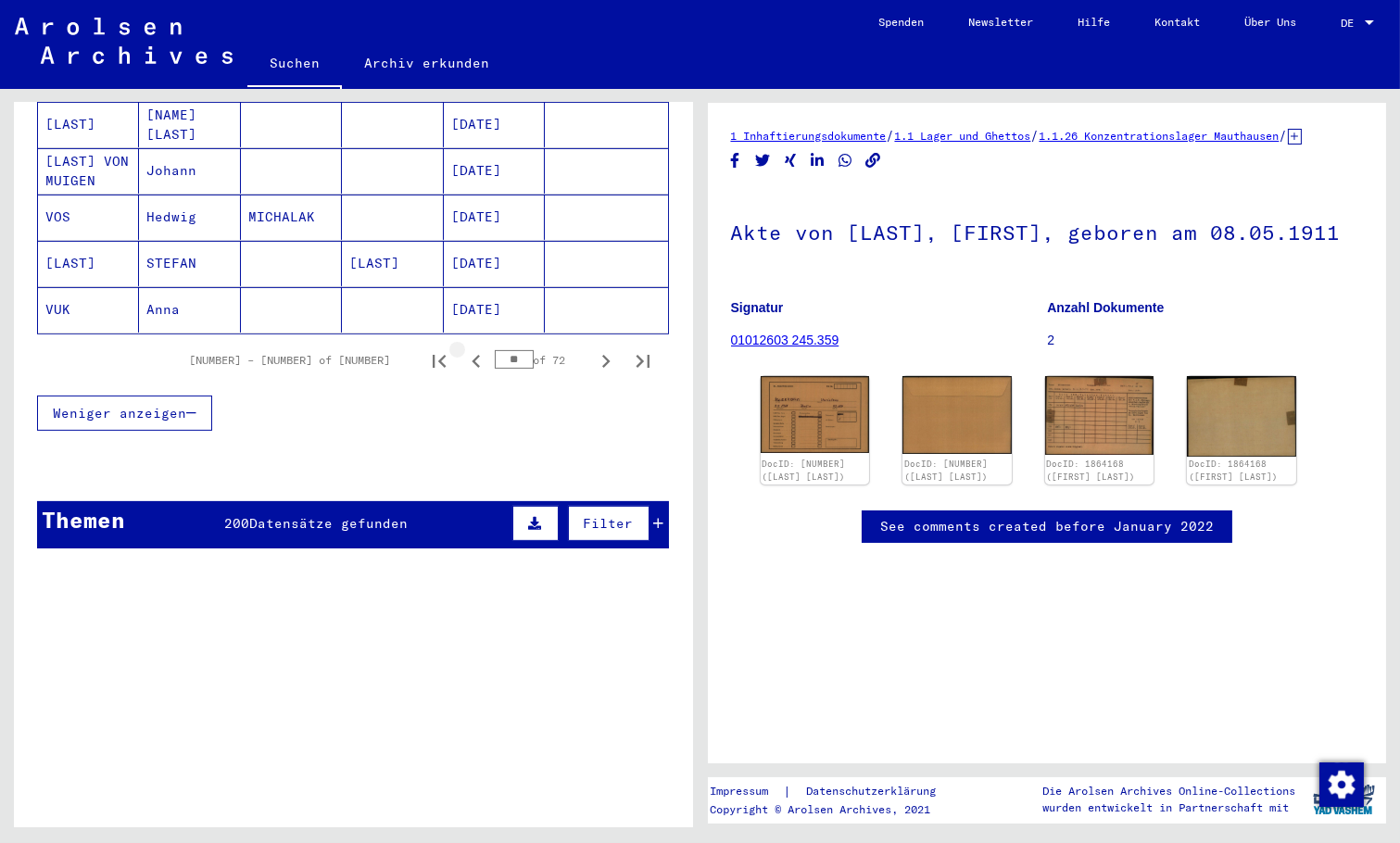 click 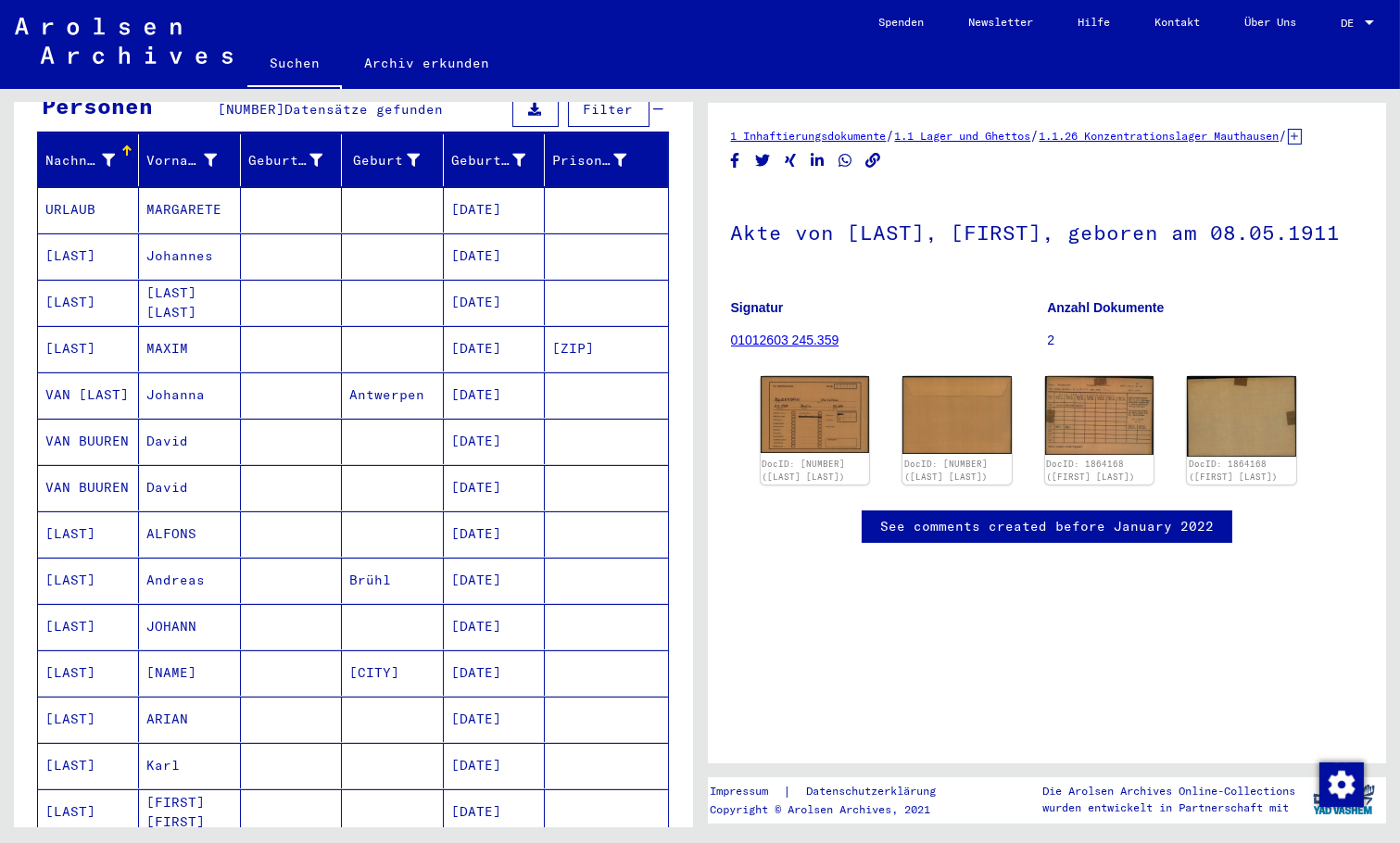 scroll, scrollTop: 206, scrollLeft: 0, axis: vertical 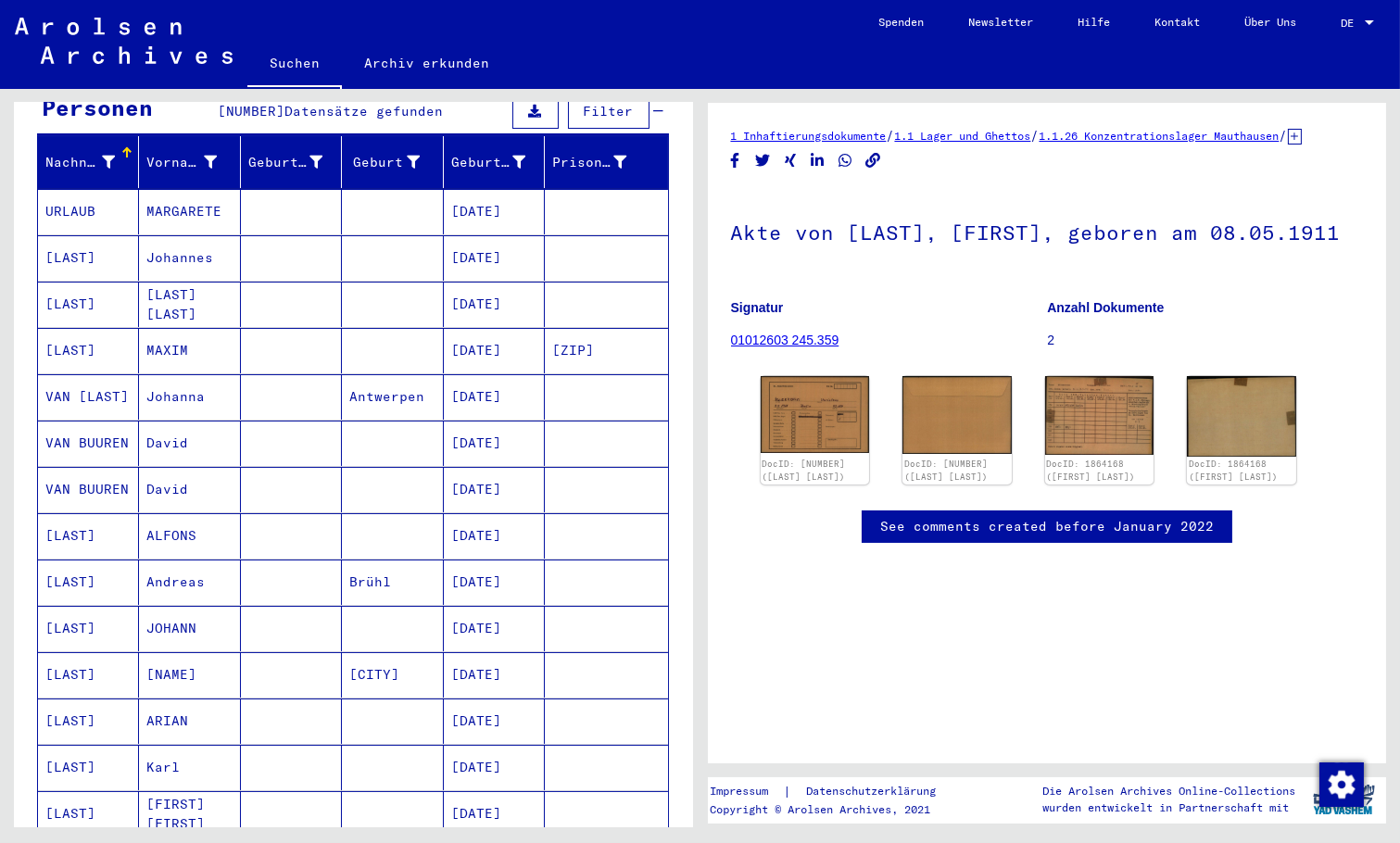 click on "[LAST]" at bounding box center [88, 721] 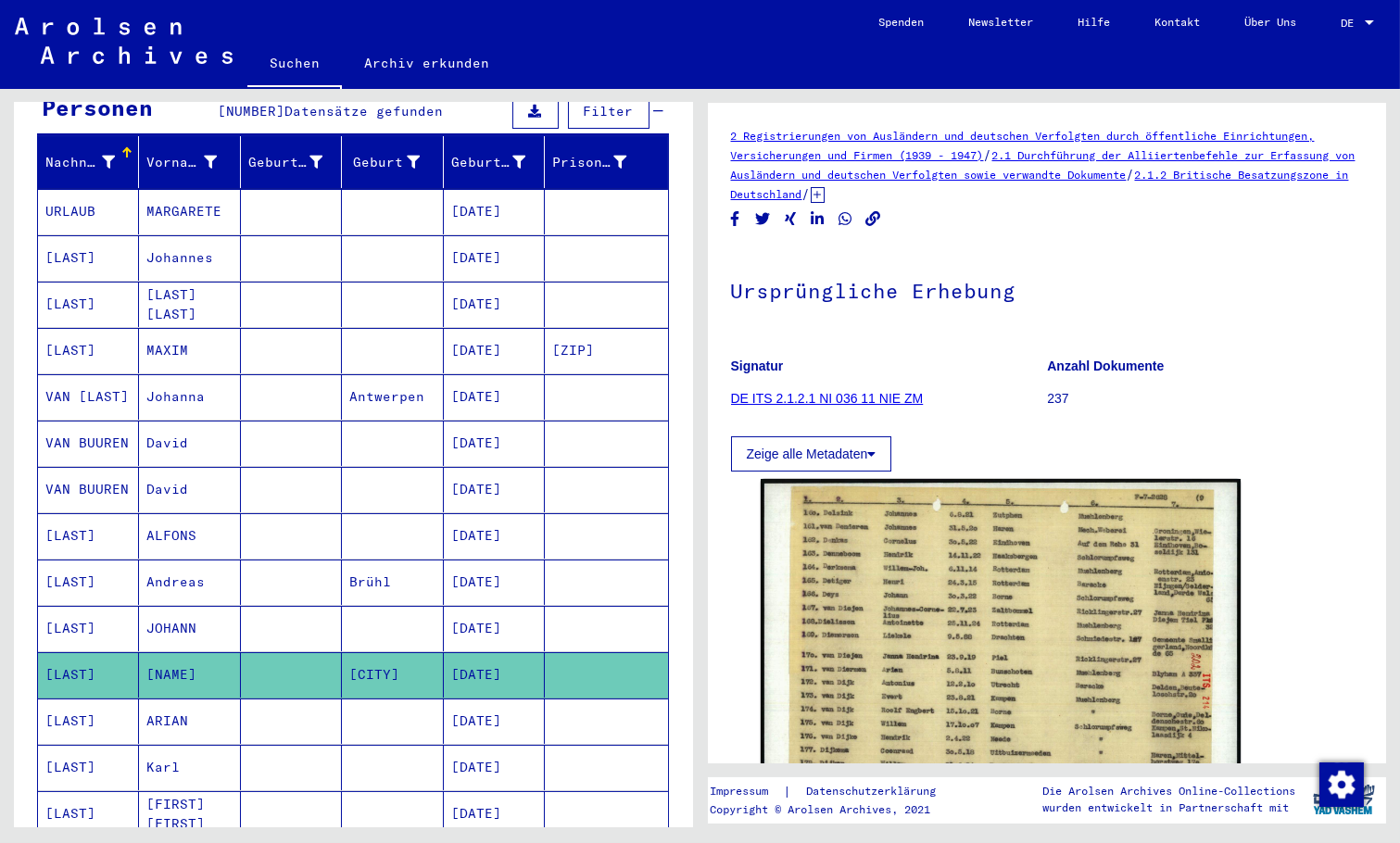 scroll, scrollTop: 0, scrollLeft: 0, axis: both 